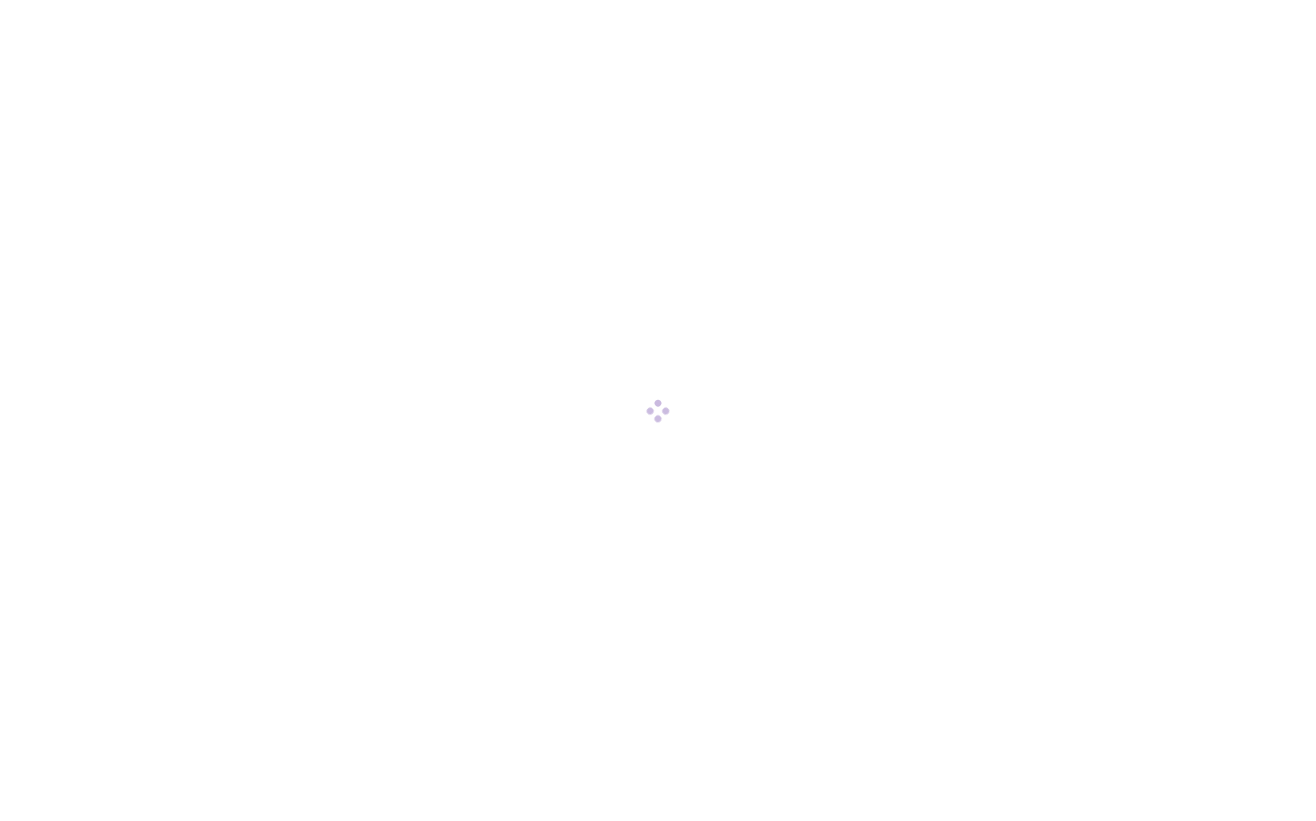 scroll, scrollTop: 0, scrollLeft: 0, axis: both 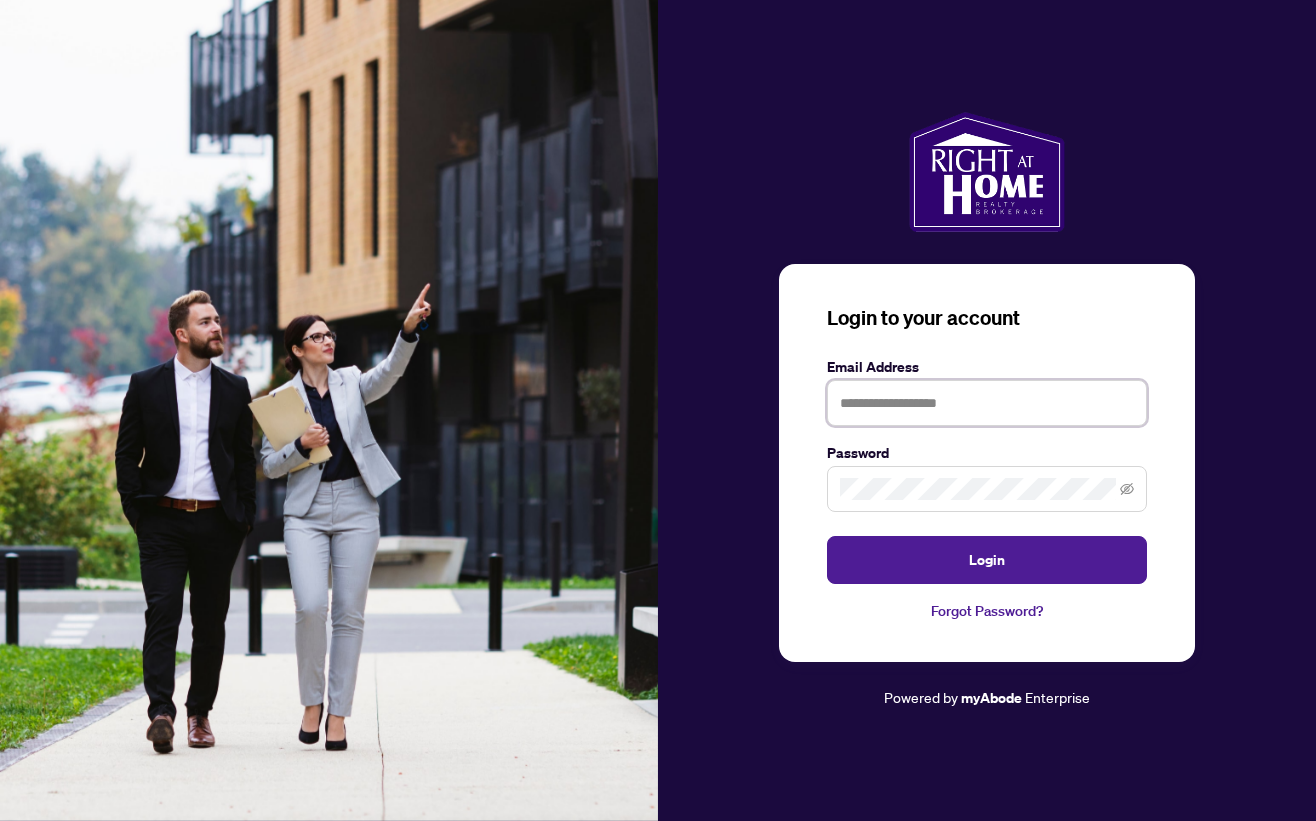 type on "**********" 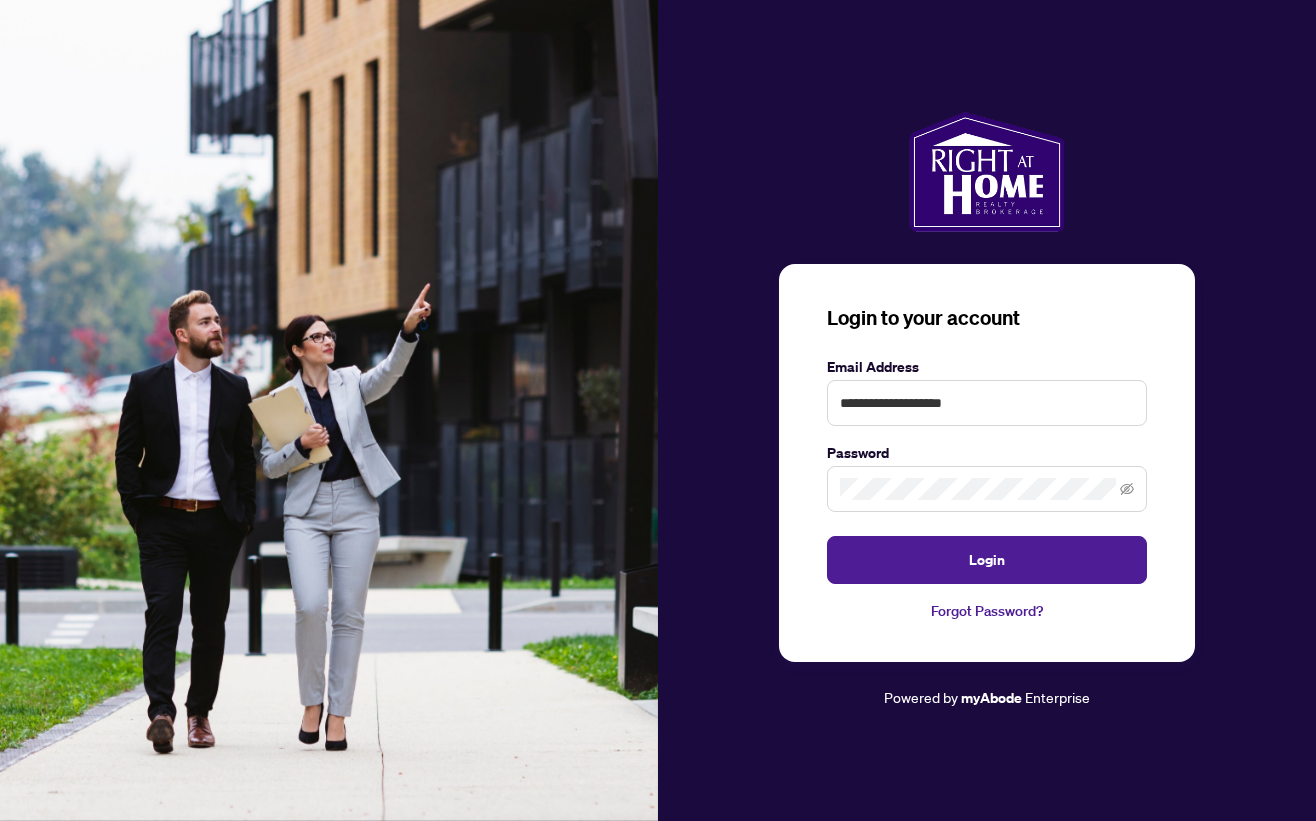 click on "Login" at bounding box center (987, 560) 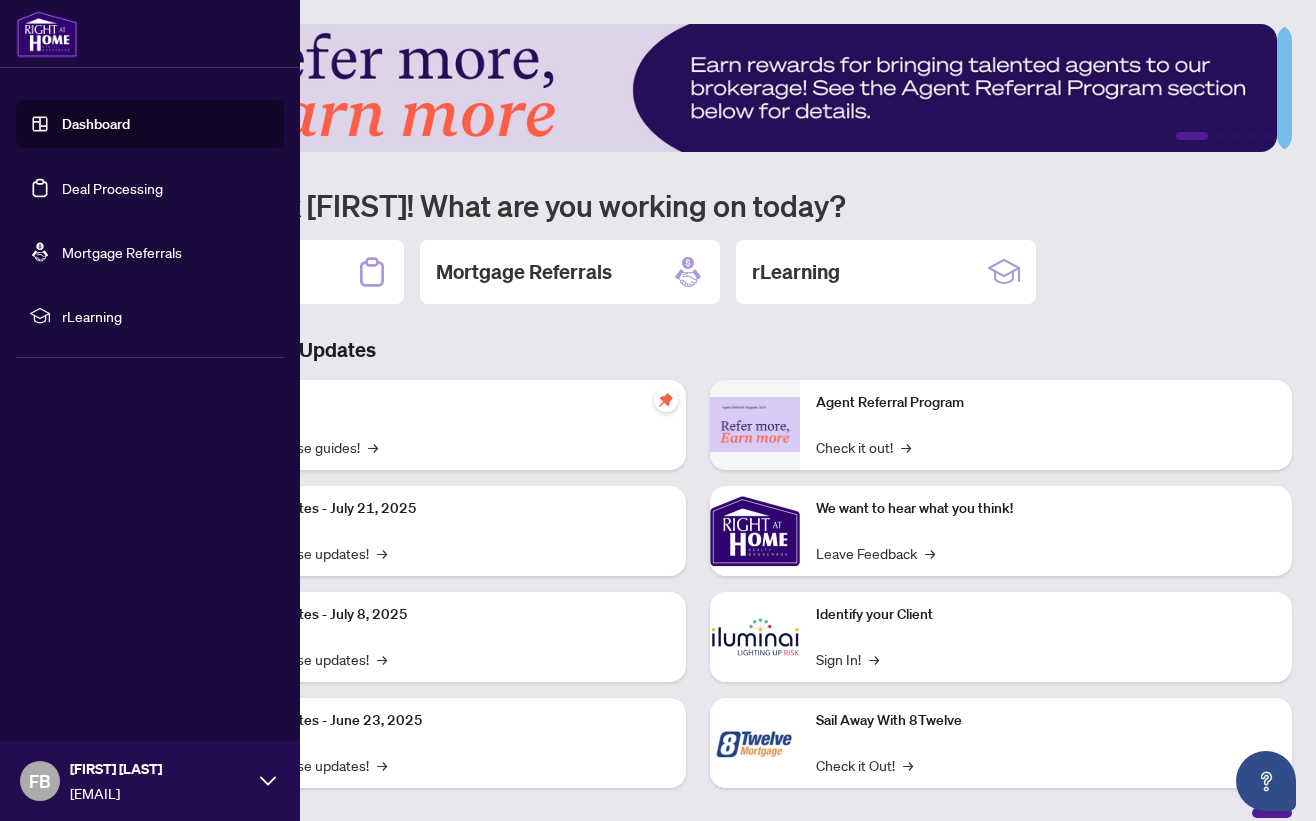 click on "Deal Processing" at bounding box center [112, 188] 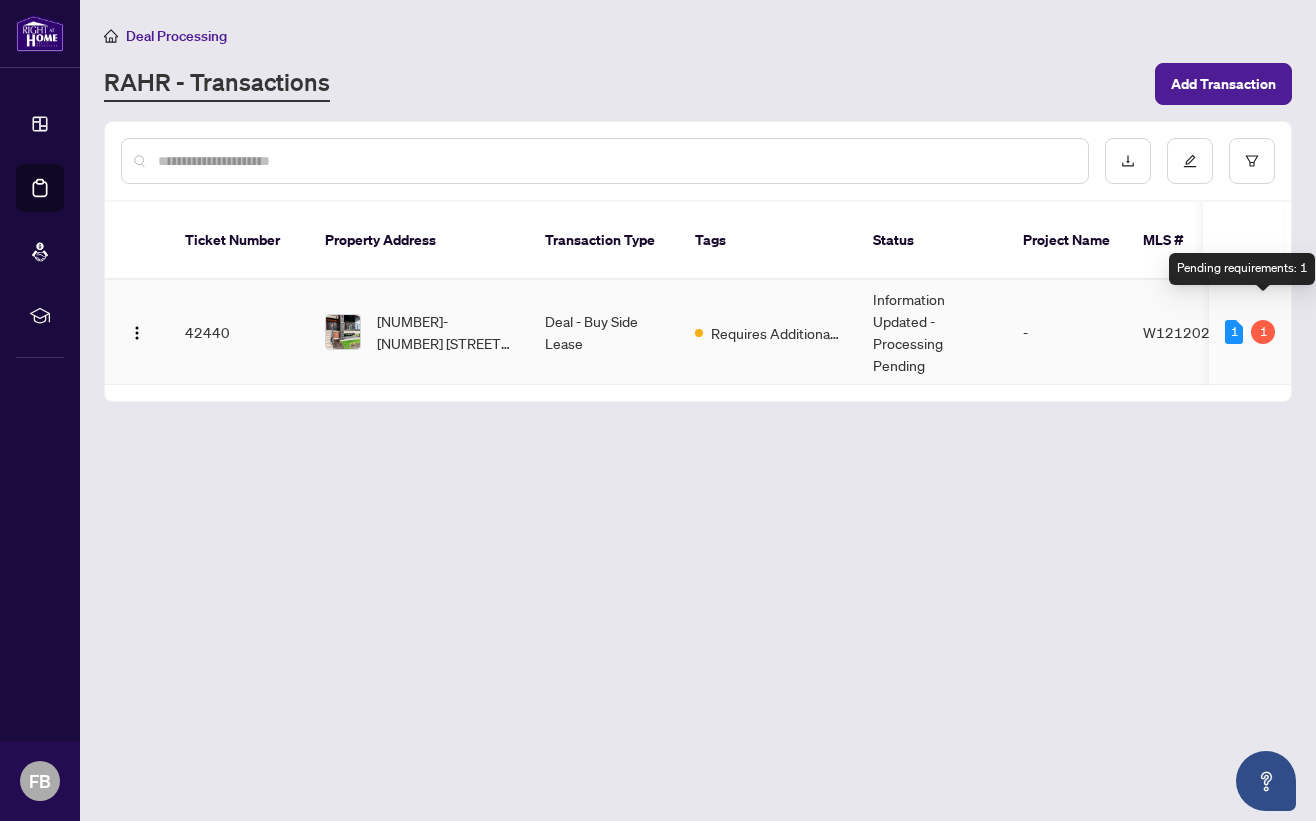 click on "1" at bounding box center [1263, 332] 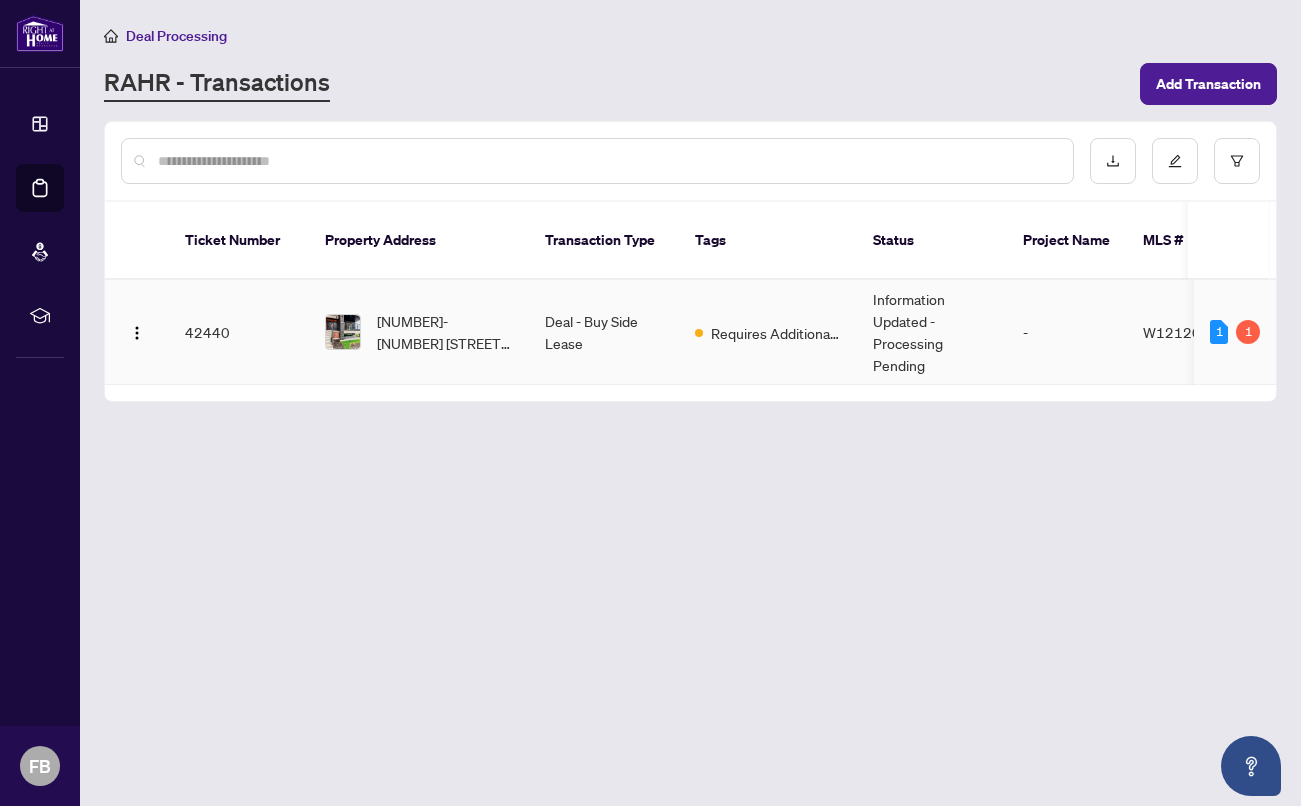 click on "1 1" at bounding box center (1235, 332) 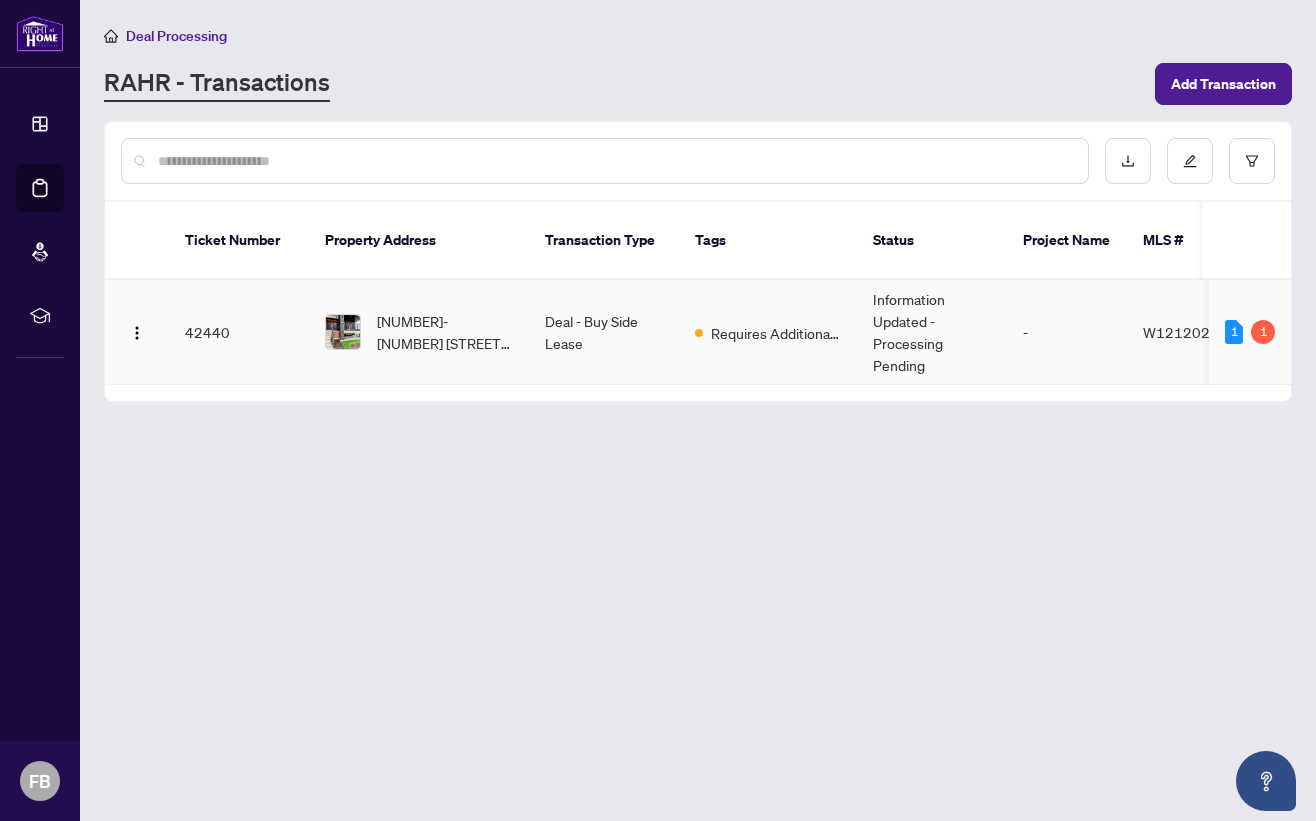 click on "Information Updated - Processing Pending" at bounding box center [932, 332] 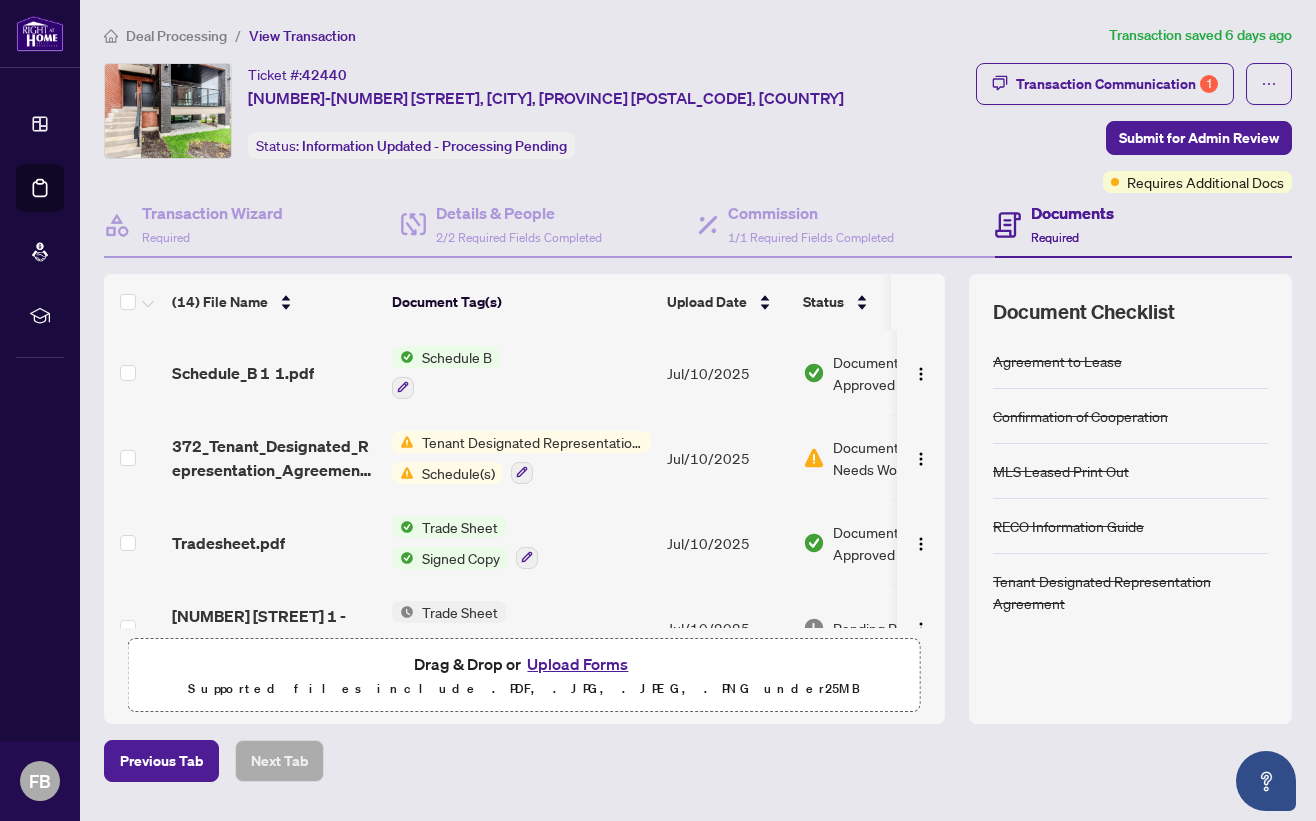 click on "Documents" at bounding box center [1072, 213] 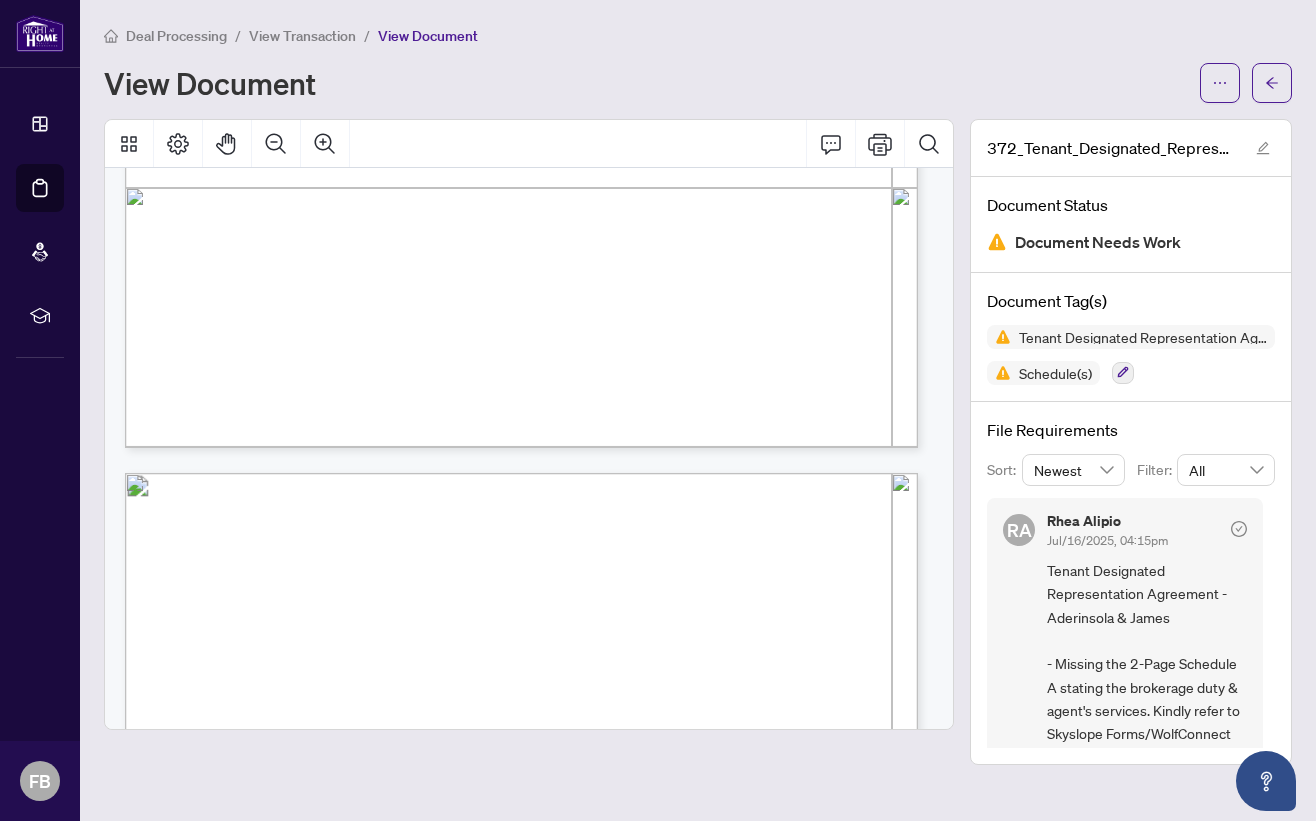 scroll, scrollTop: 2855, scrollLeft: 0, axis: vertical 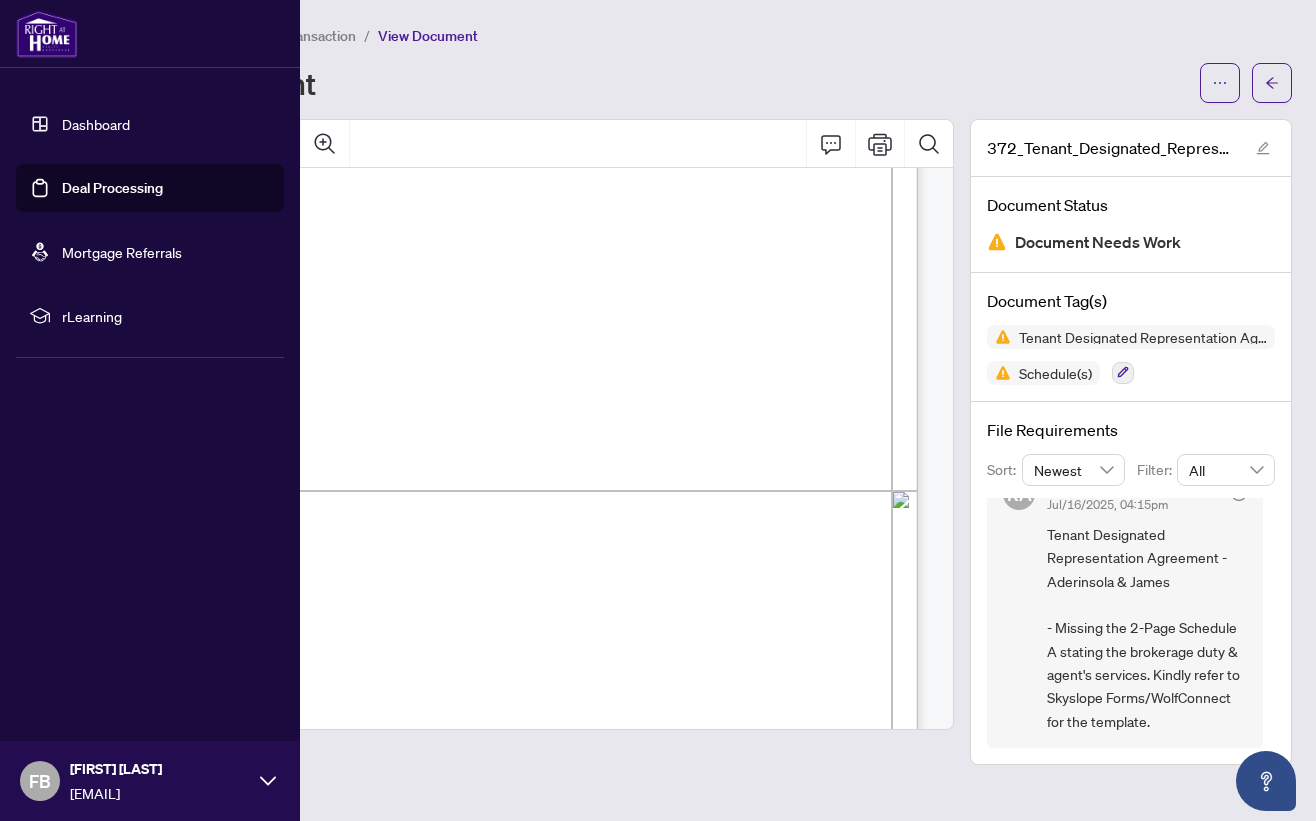 click on "Dashboard" at bounding box center [96, 124] 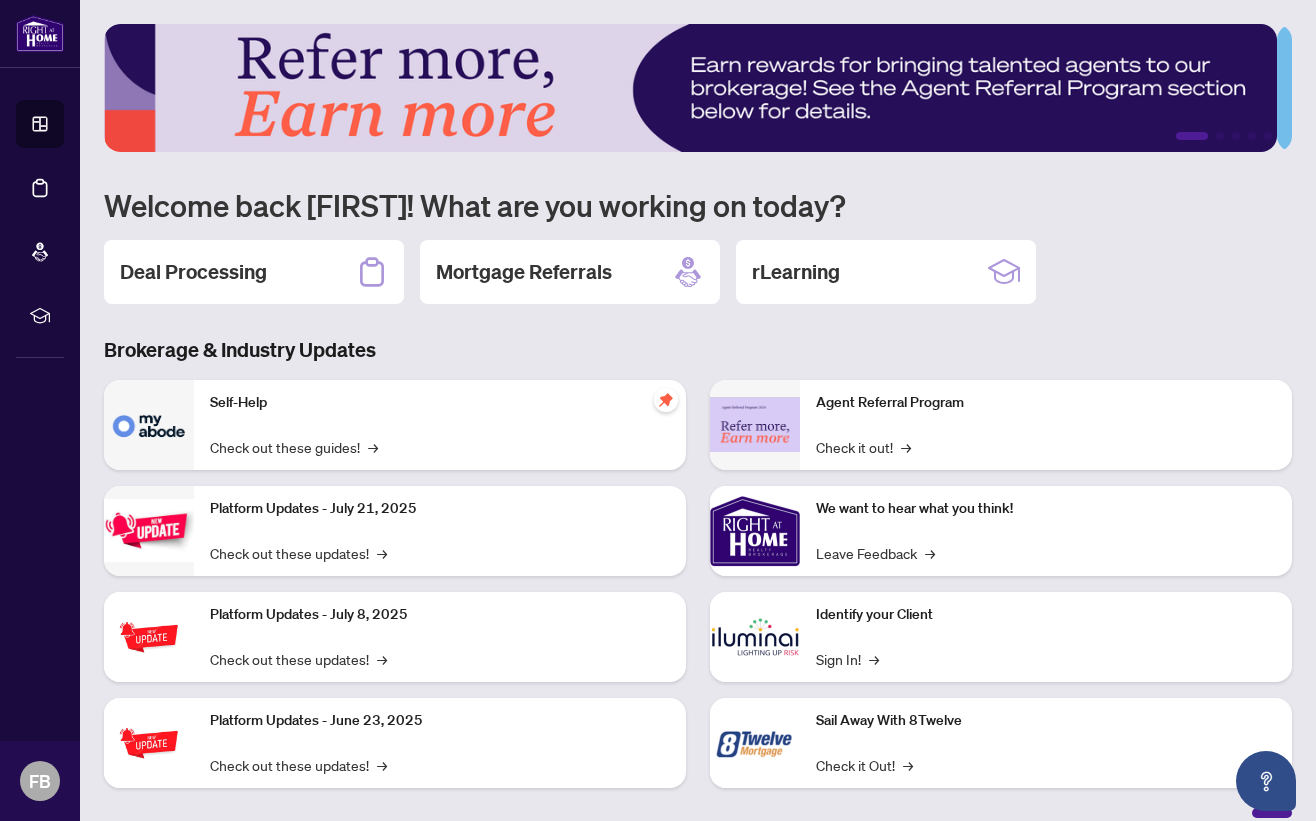 scroll, scrollTop: 19, scrollLeft: 0, axis: vertical 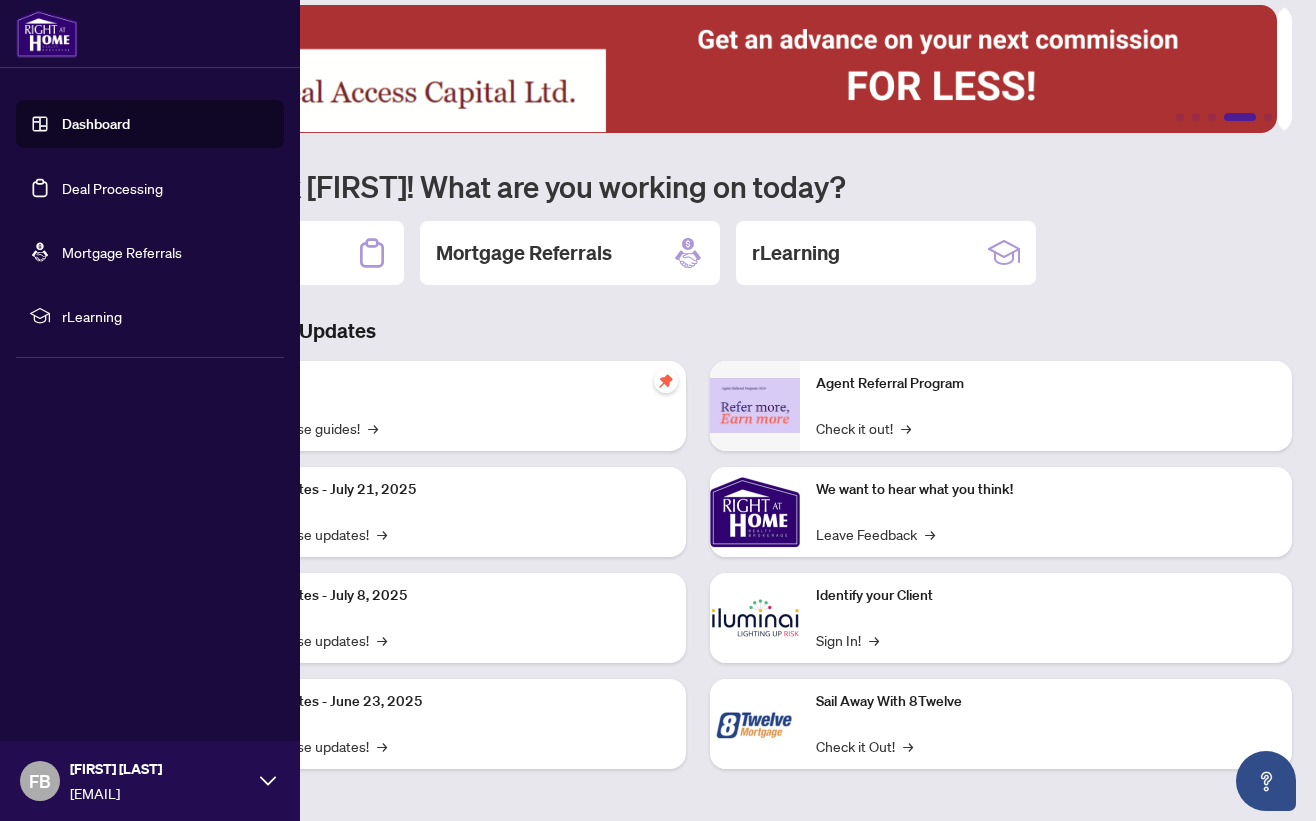 click on "Deal Processing" at bounding box center (112, 188) 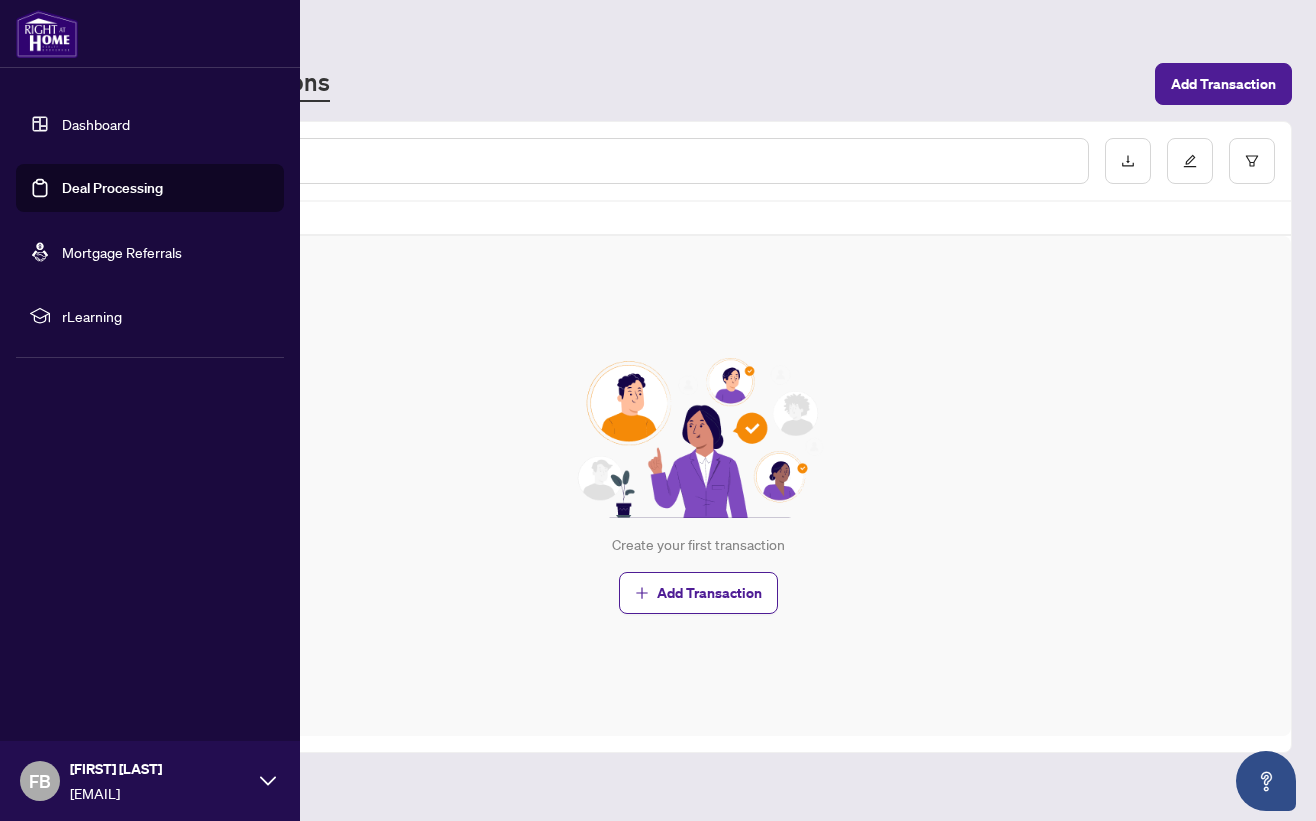 scroll, scrollTop: 0, scrollLeft: 0, axis: both 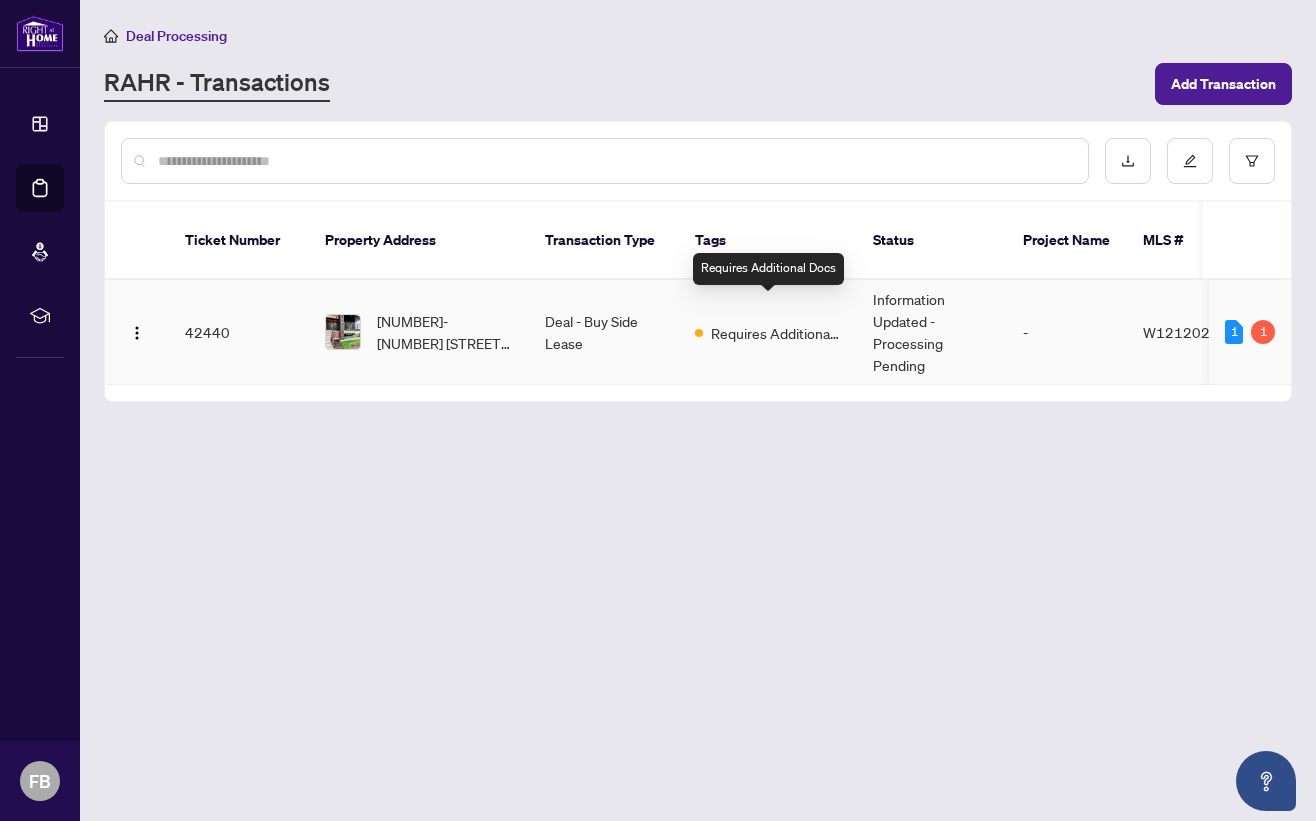 click on "Requires Additional Docs" at bounding box center [776, 333] 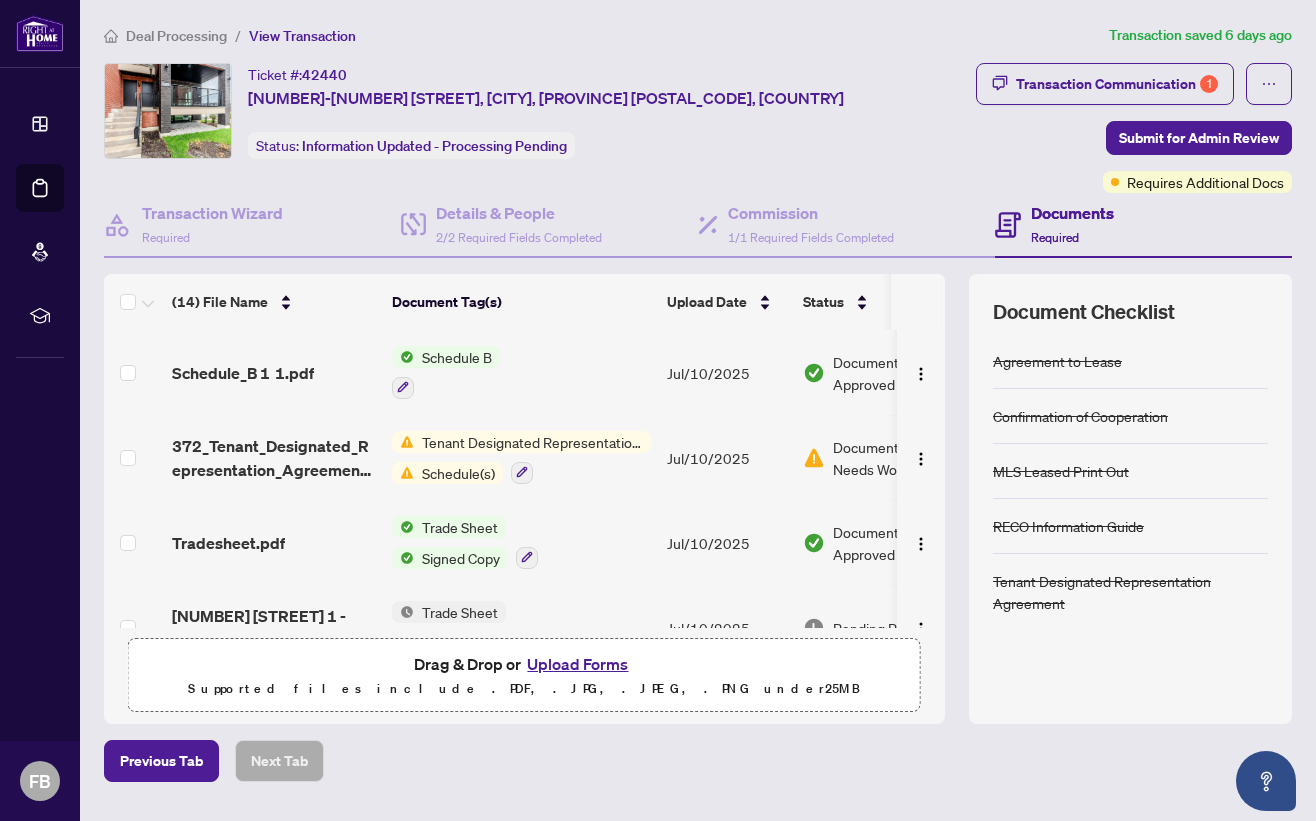 click on "Jul/10/2025" at bounding box center [727, 457] 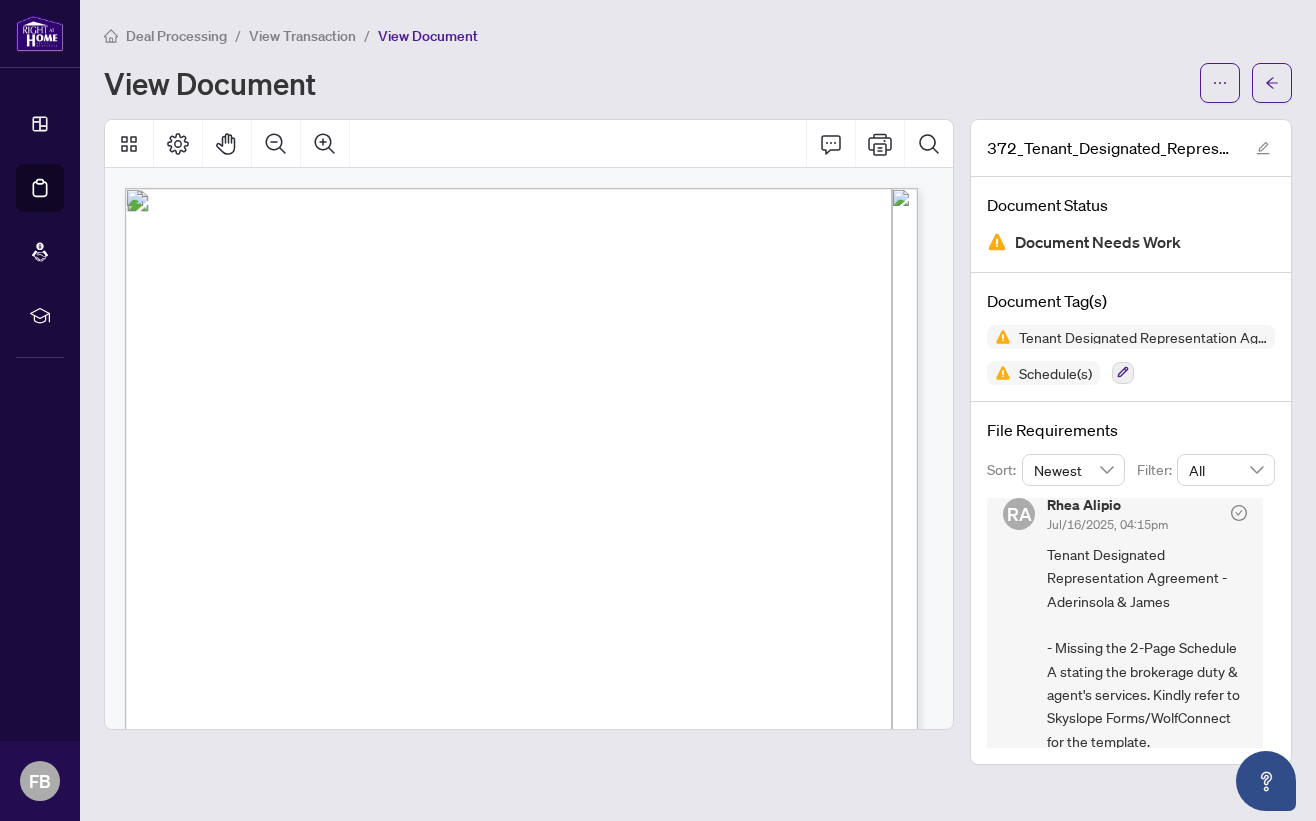 scroll, scrollTop: 0, scrollLeft: 0, axis: both 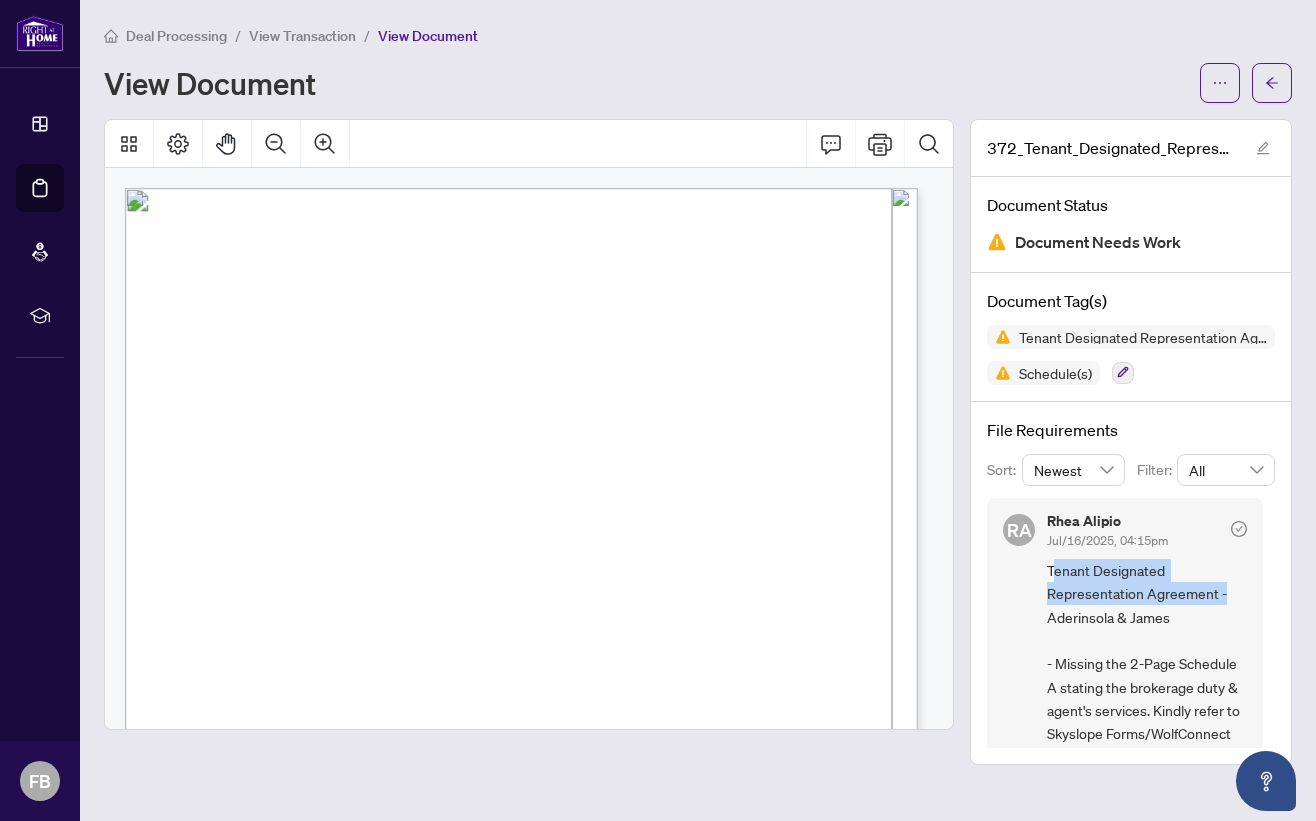 drag, startPoint x: 1051, startPoint y: 568, endPoint x: 1223, endPoint y: 595, distance: 174.1063 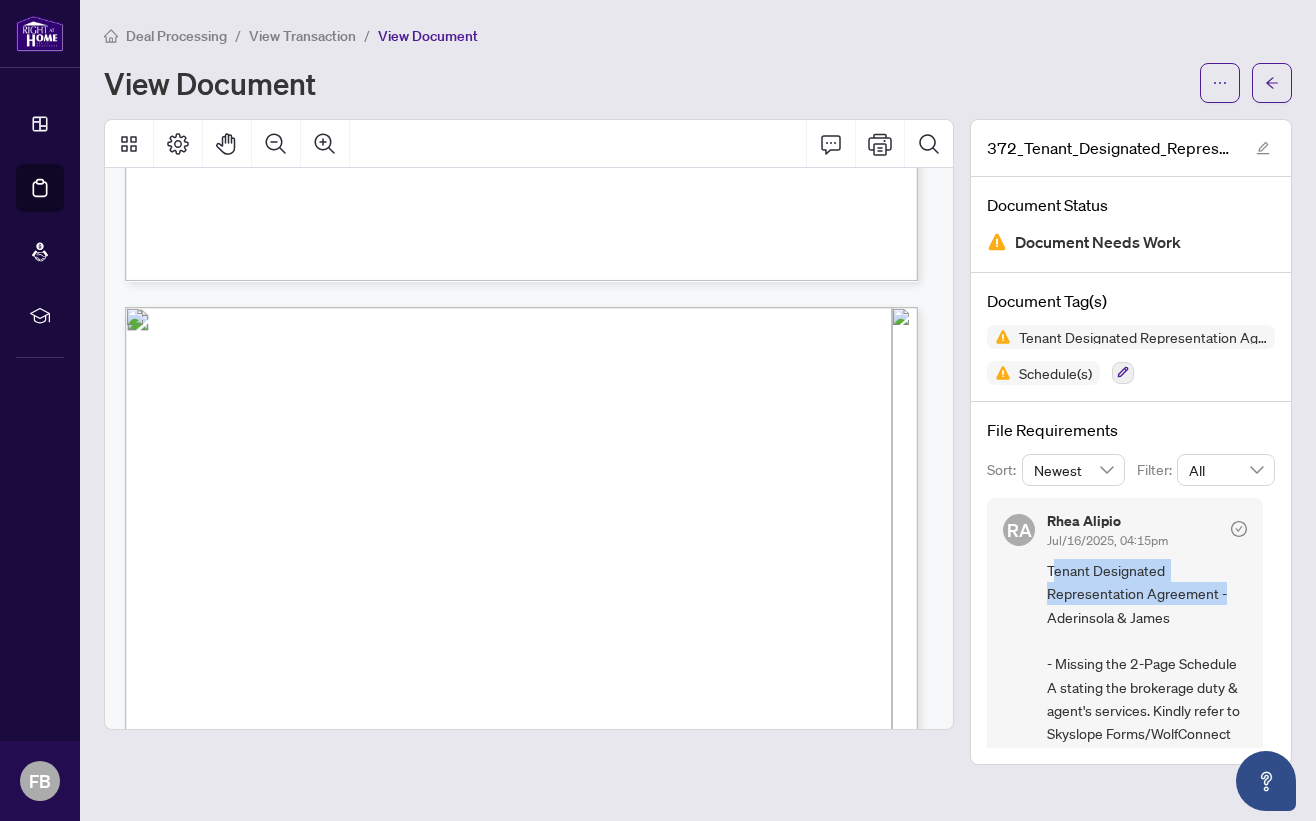 scroll, scrollTop: 2910, scrollLeft: 0, axis: vertical 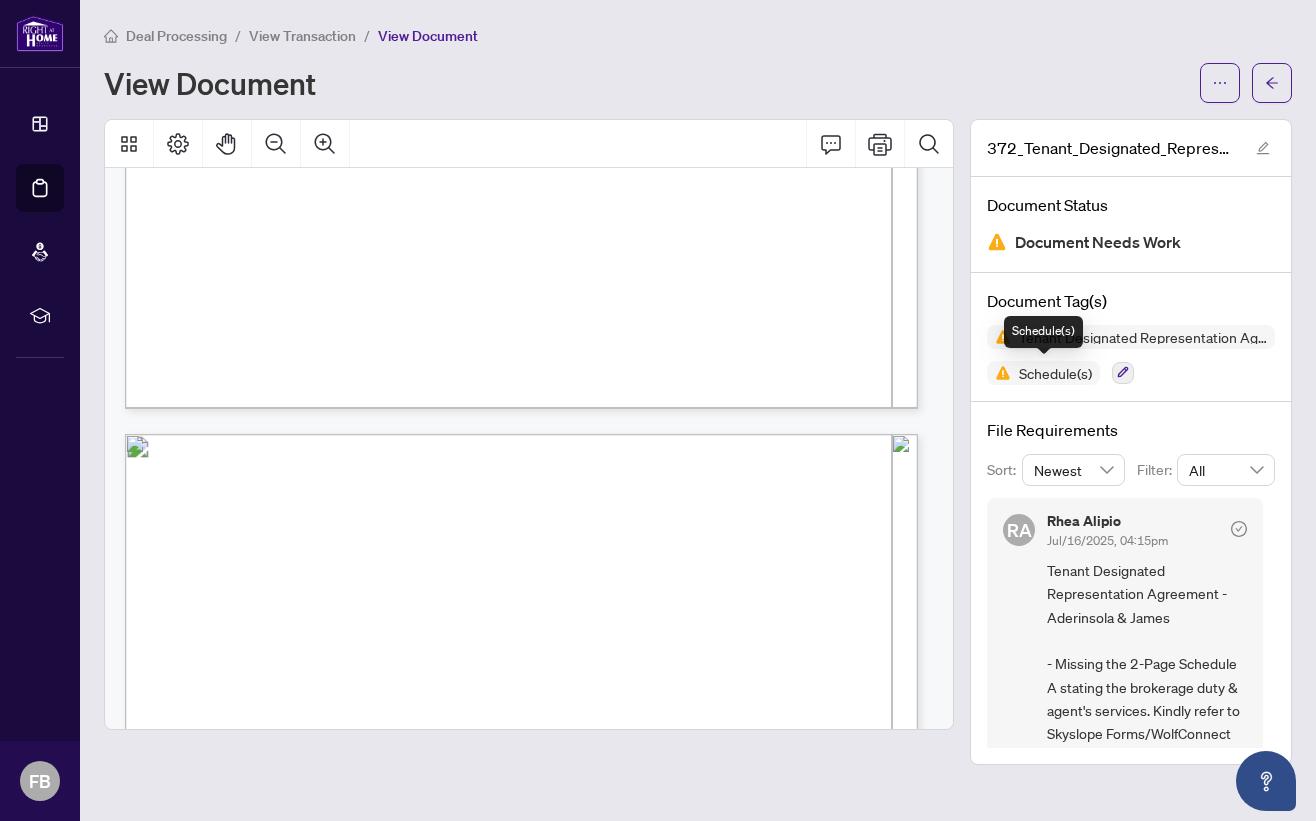 click on "Schedule(s)" at bounding box center (1055, 373) 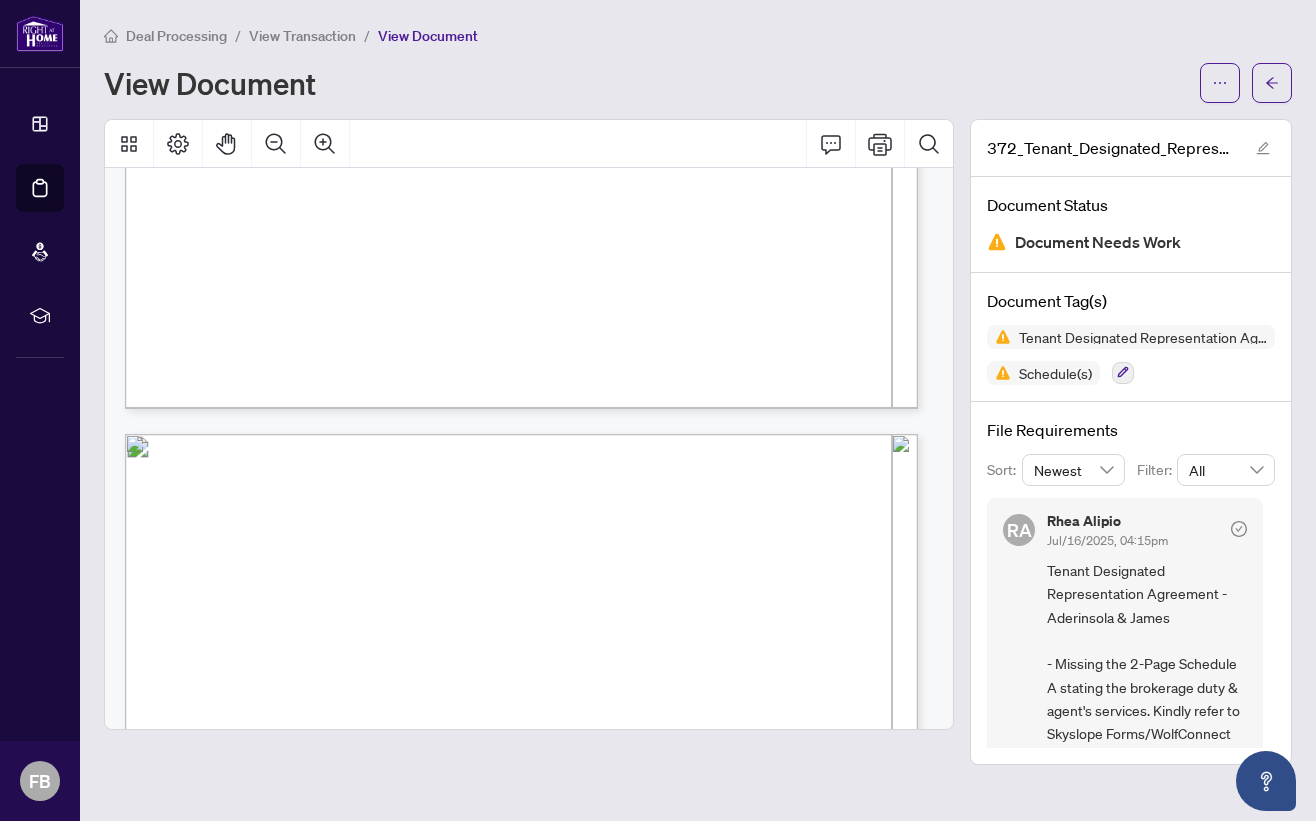click 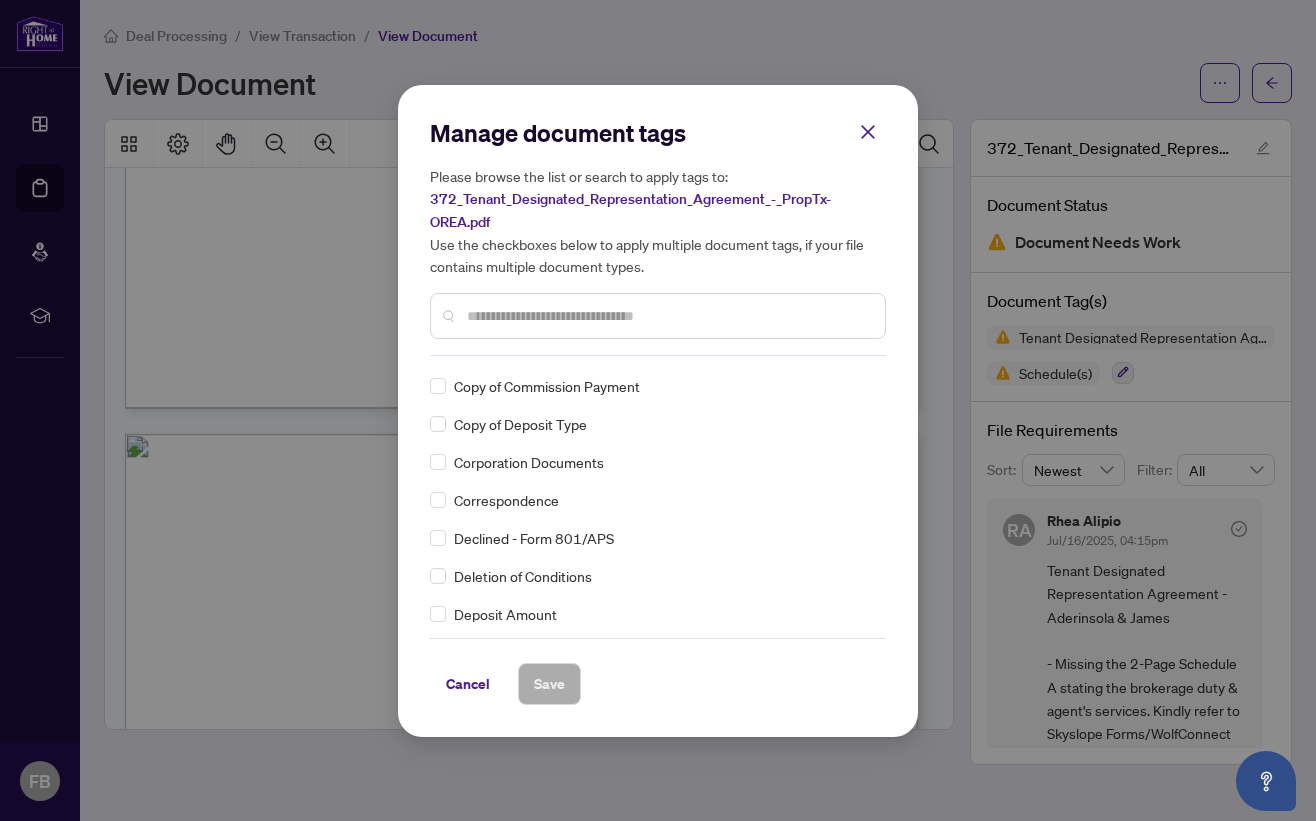 scroll, scrollTop: 0, scrollLeft: 0, axis: both 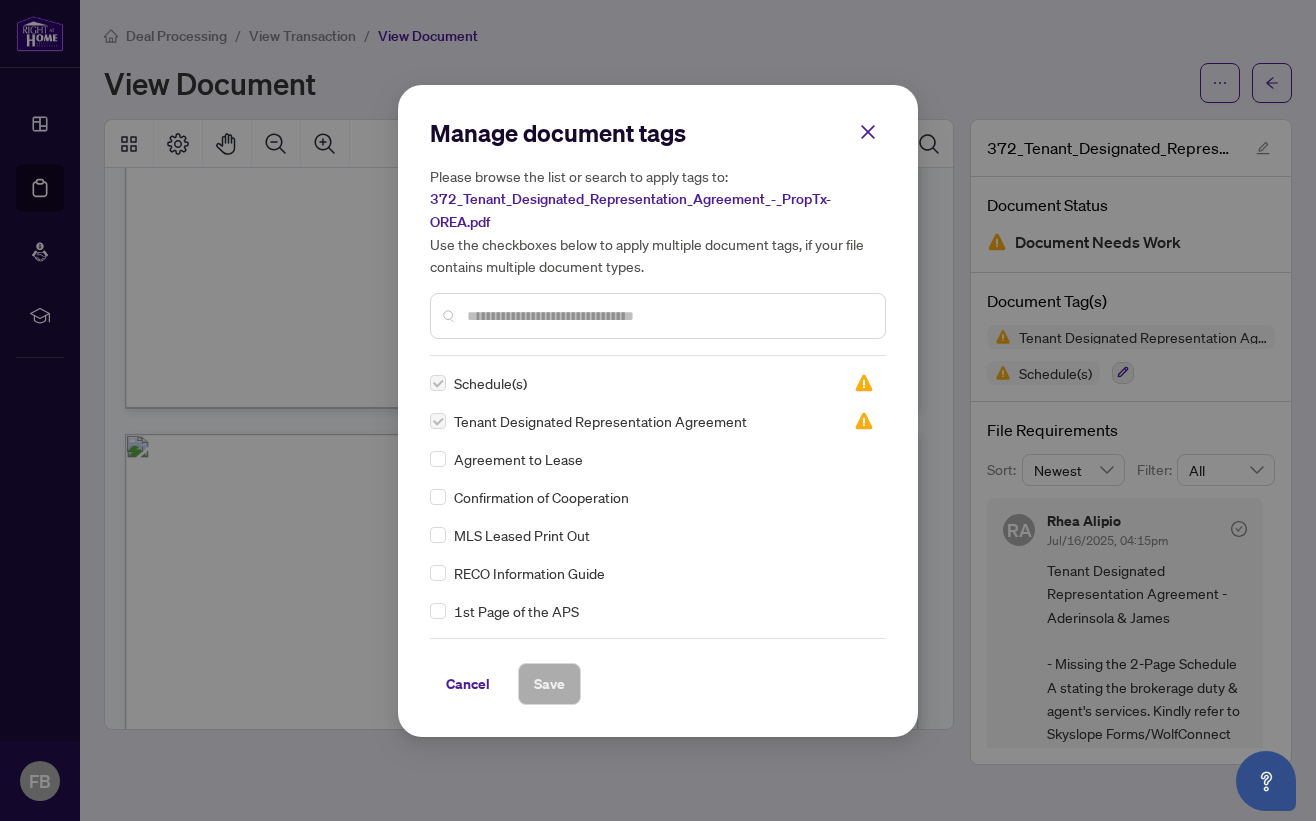 click on "Cancel" at bounding box center [468, 684] 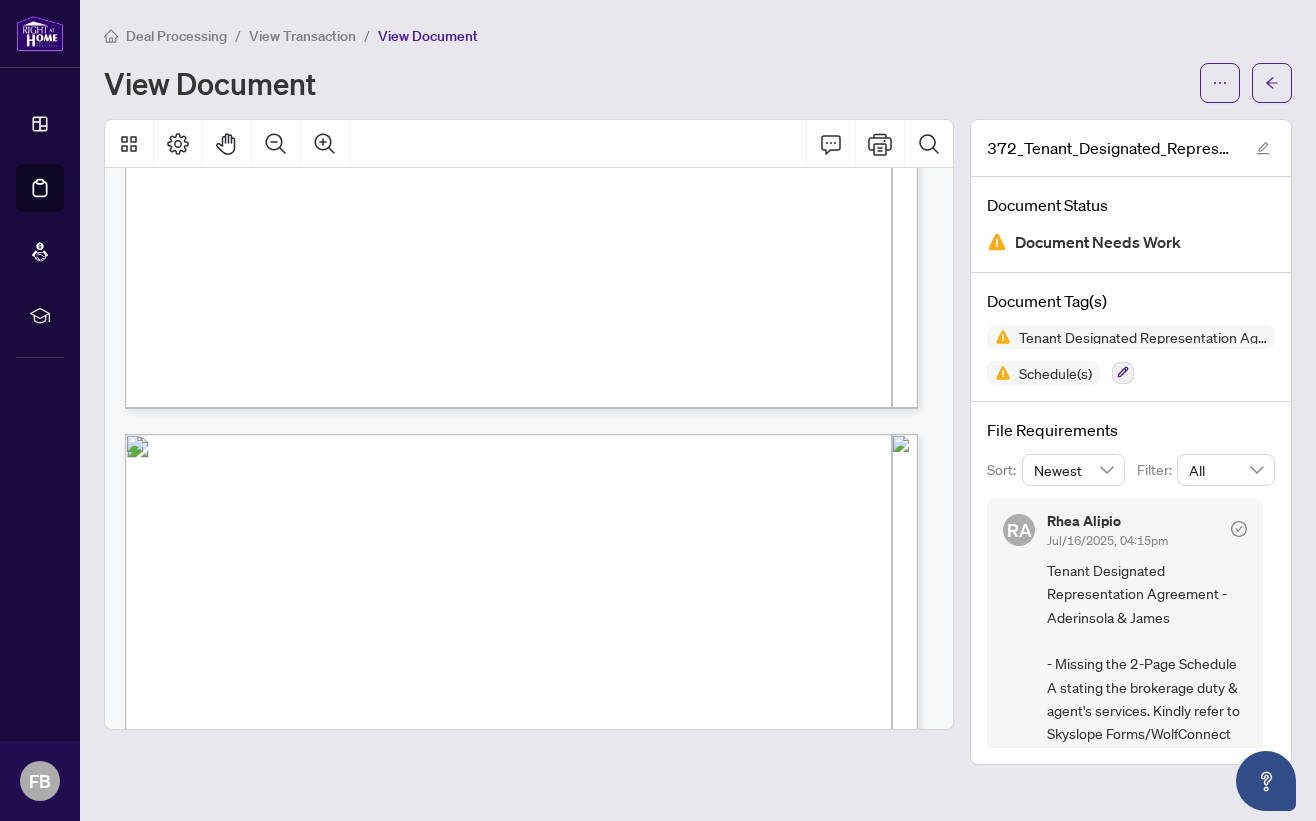 click on "View Document" at bounding box center (428, 36) 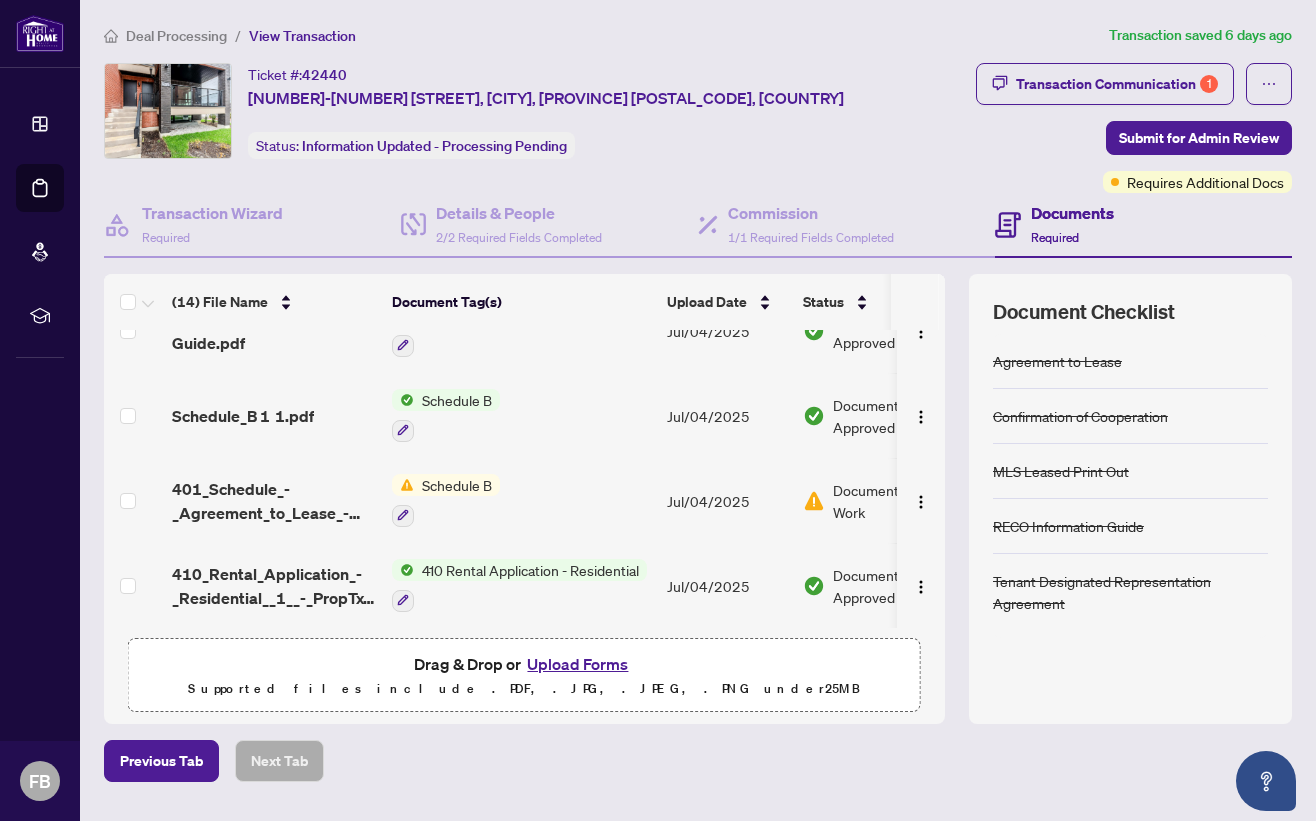 scroll, scrollTop: 590, scrollLeft: 0, axis: vertical 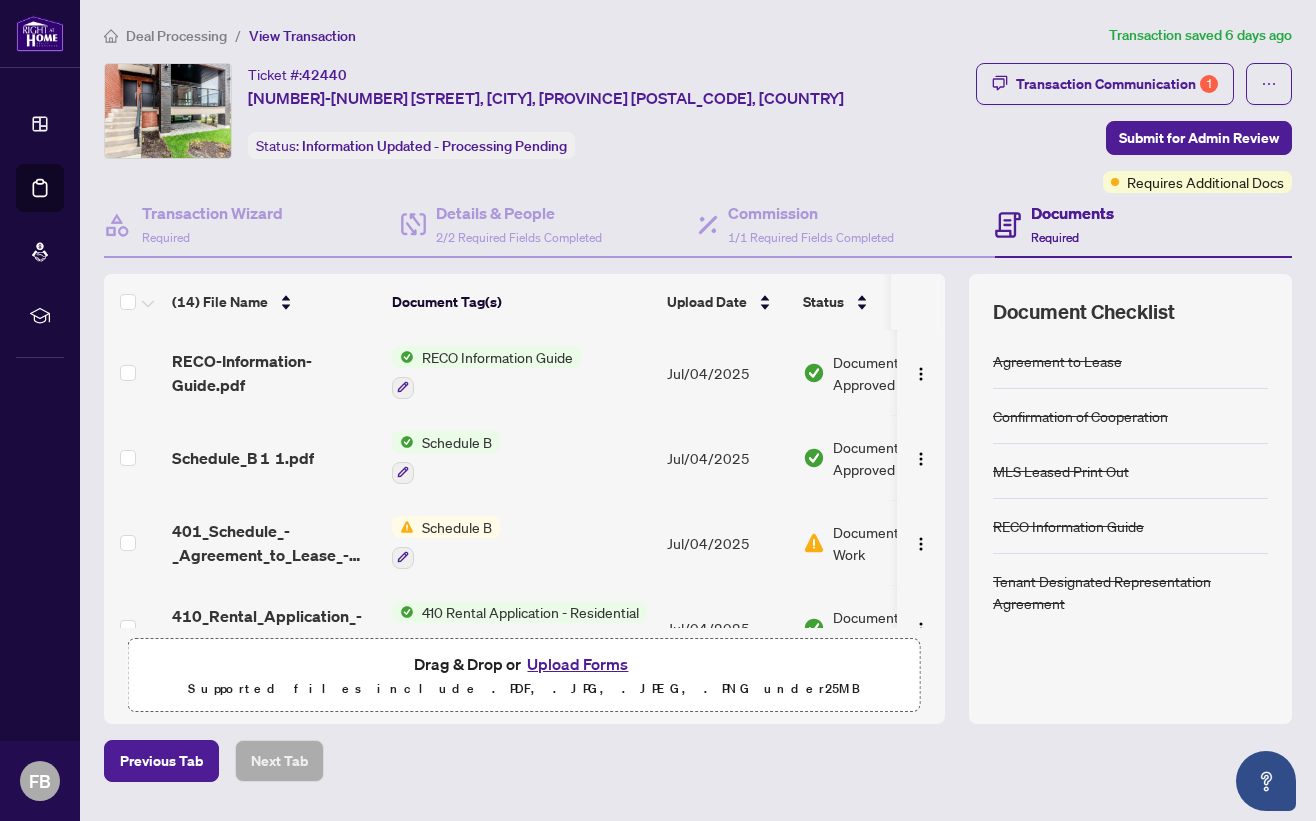 click on "Document Needs Work" at bounding box center [895, 543] 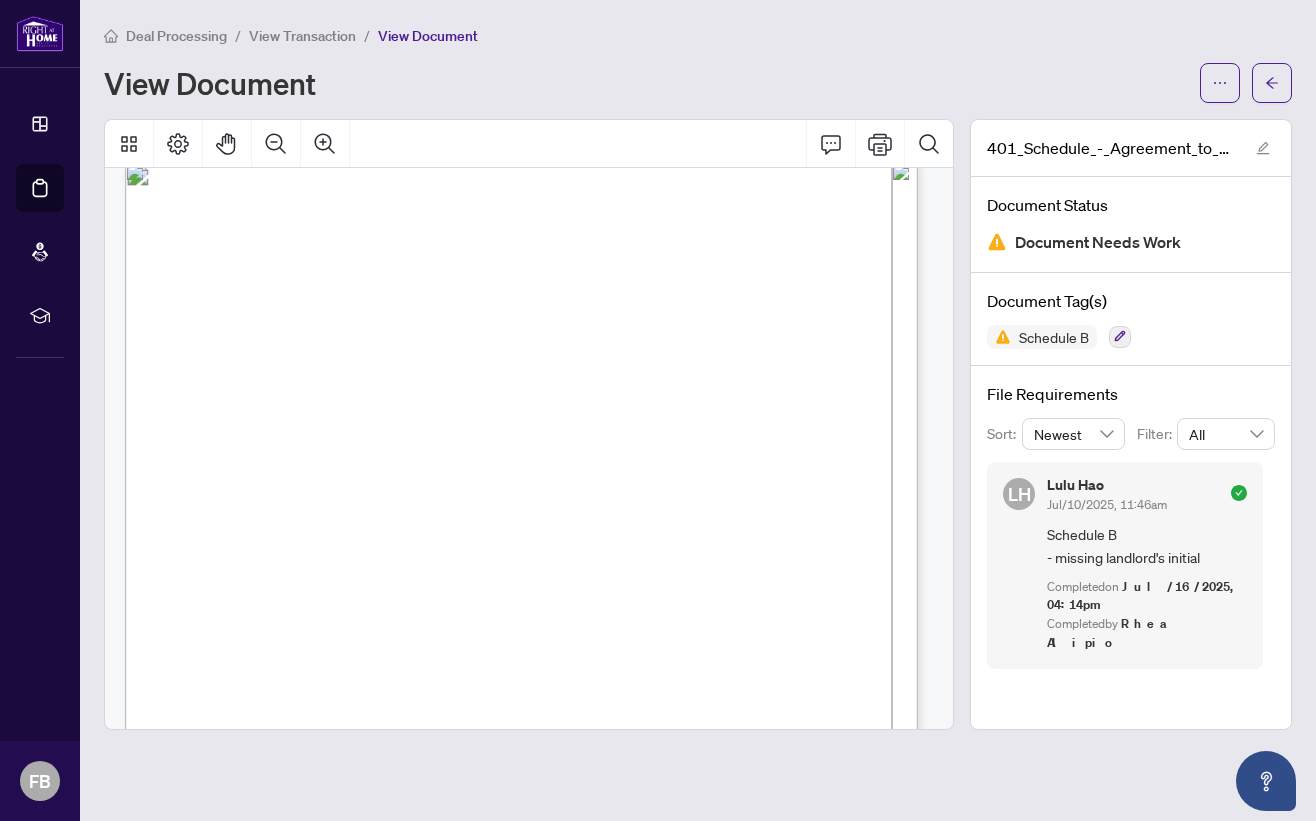 scroll, scrollTop: 0, scrollLeft: 0, axis: both 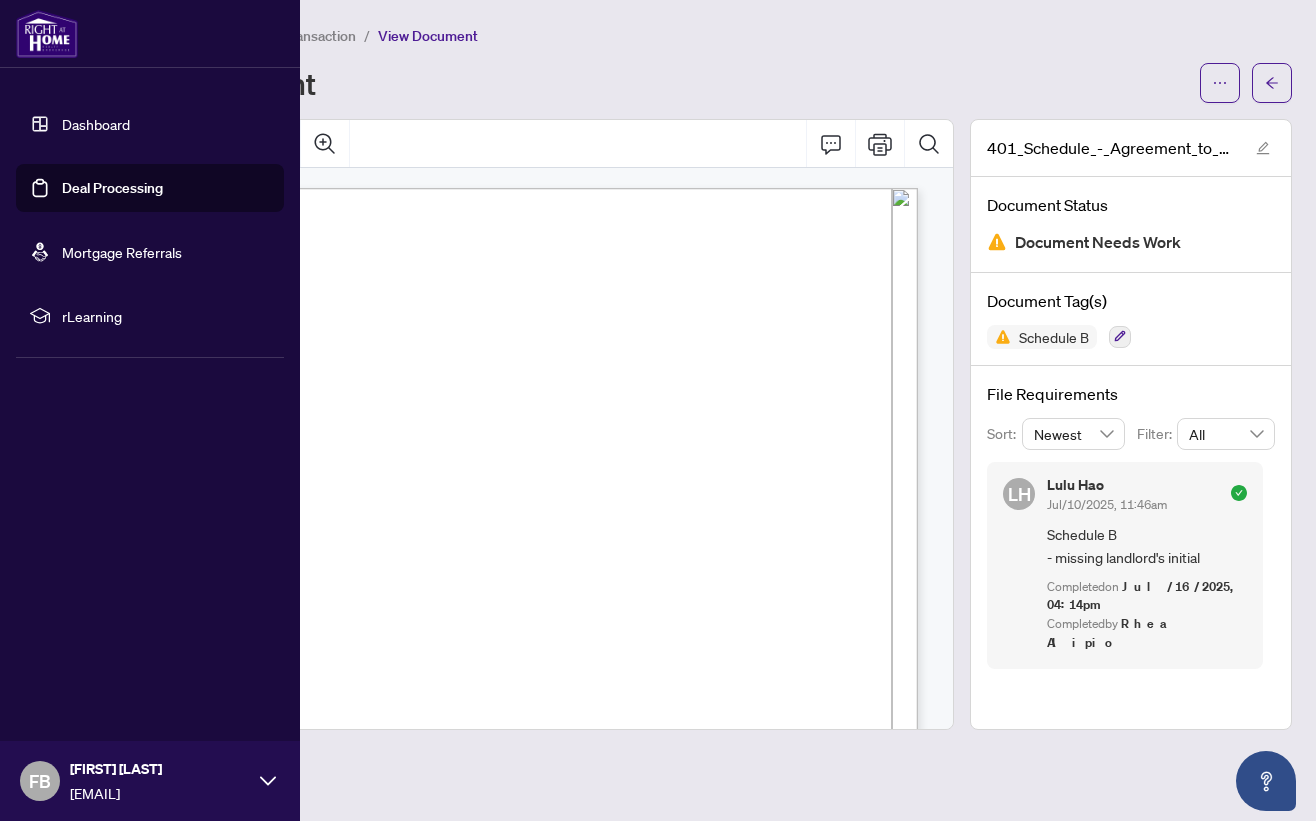 click on "Dashboard Deal Processing Mortgage Referrals rLearning FB [FIRST] [LAST] [EMAIL]" at bounding box center [150, 410] 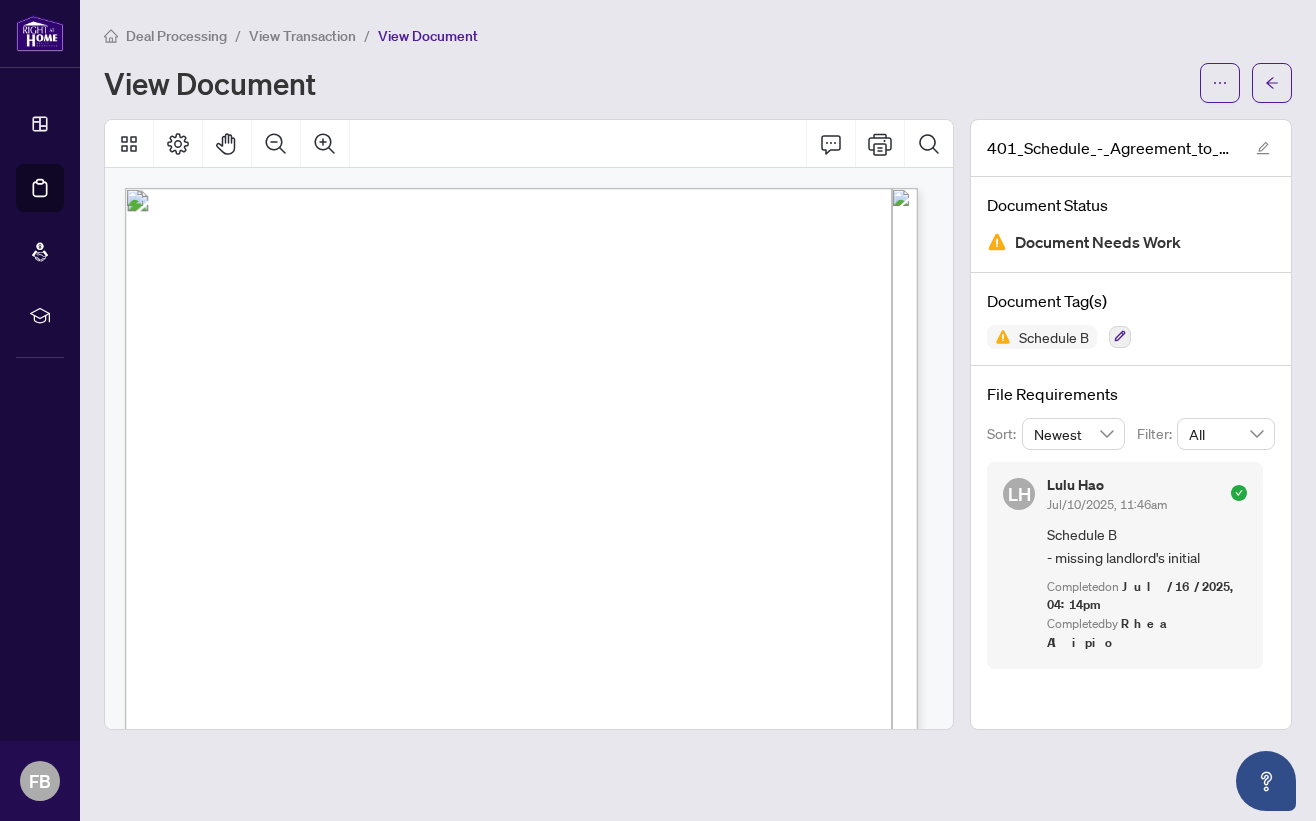 click on "View Transaction" at bounding box center (302, 36) 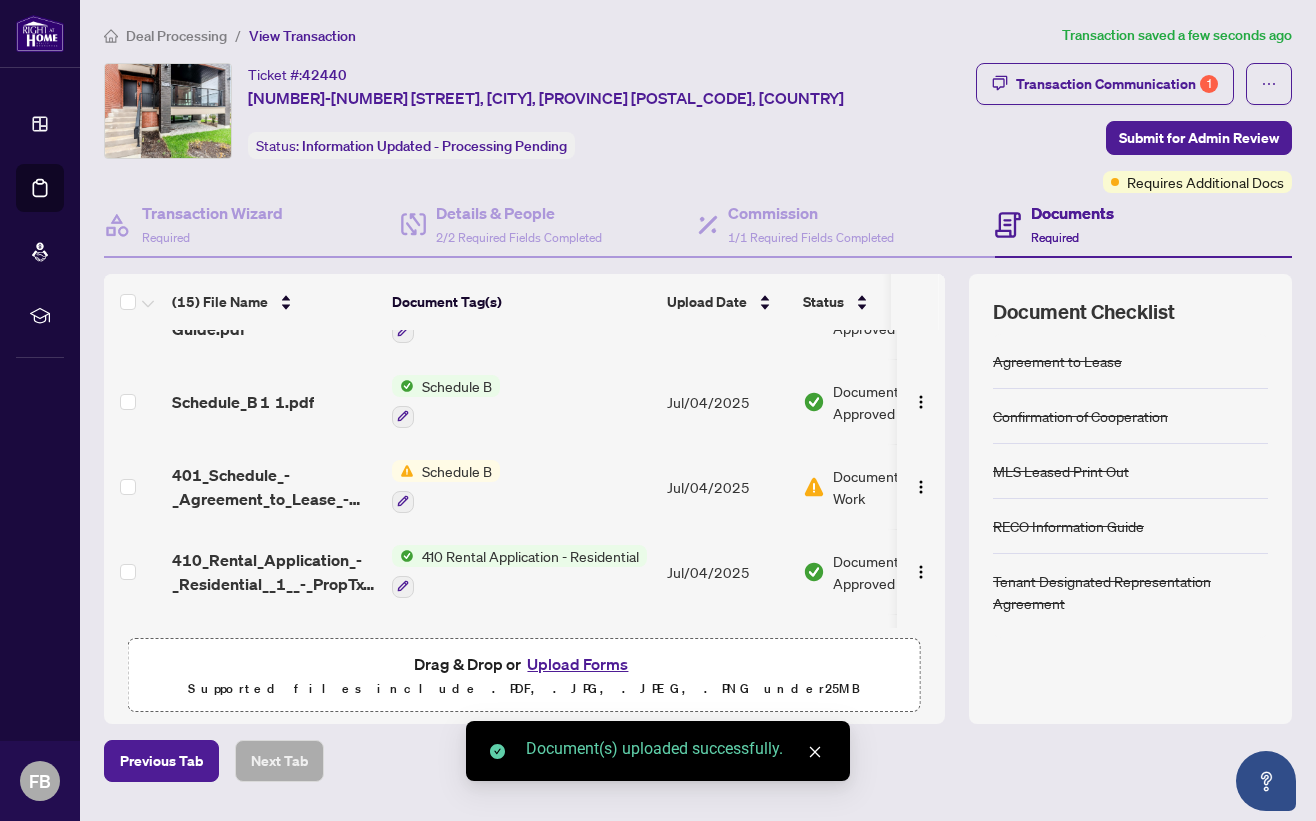 scroll, scrollTop: 708, scrollLeft: 0, axis: vertical 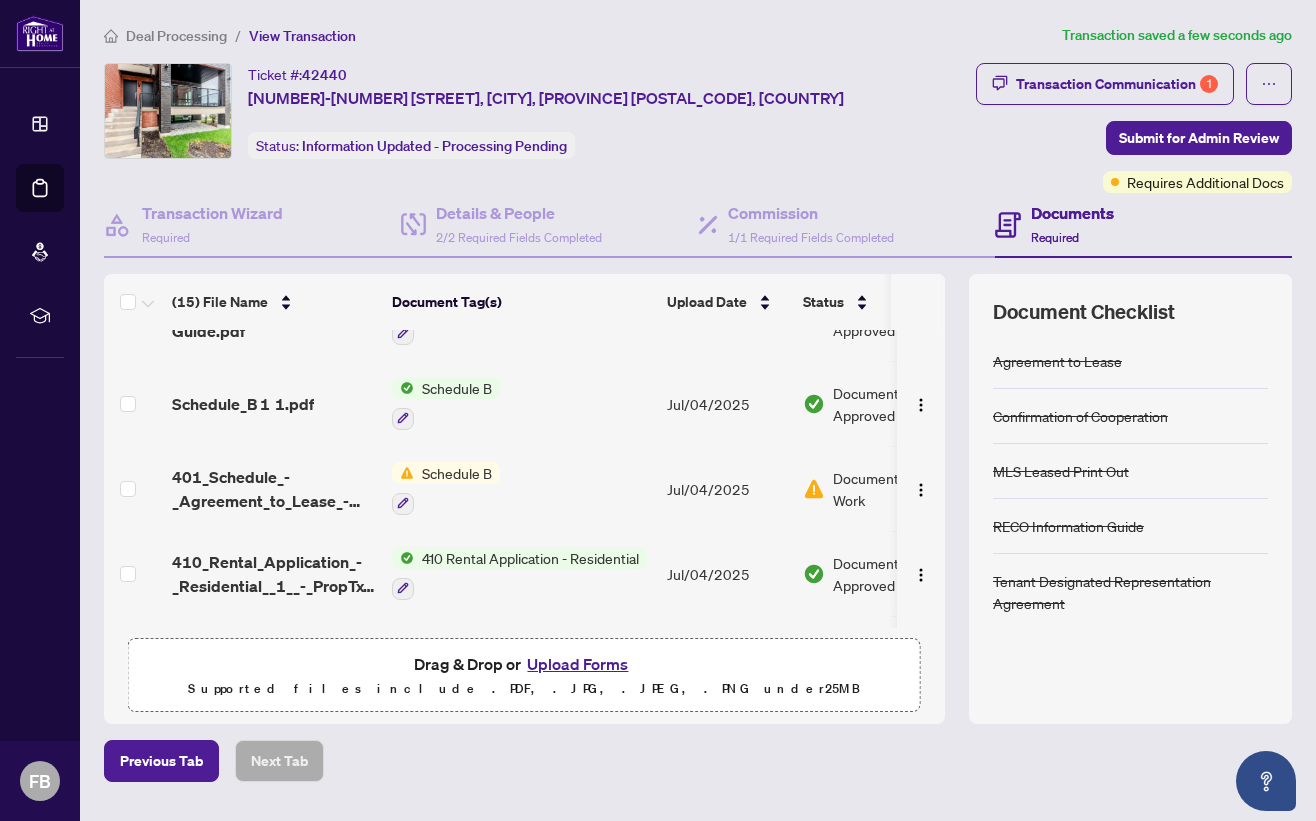 click 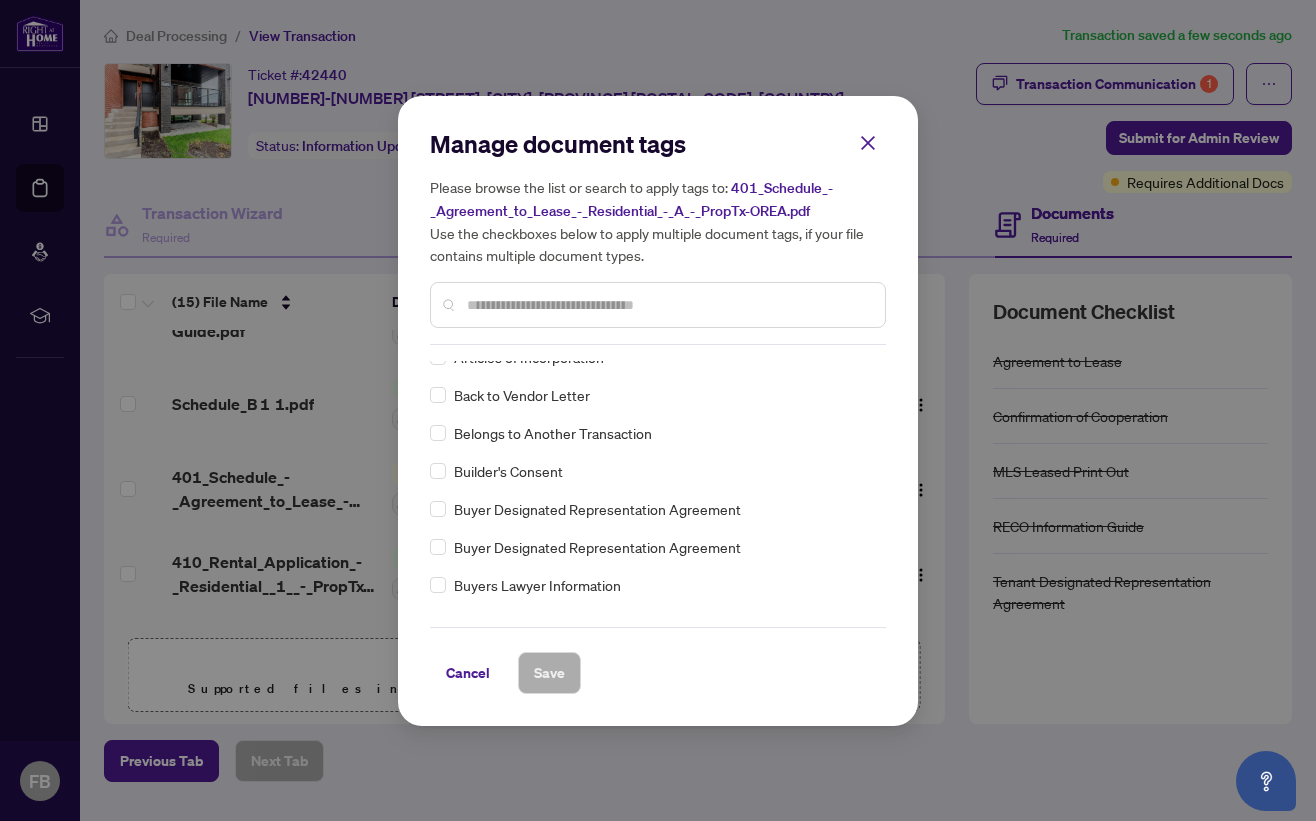scroll, scrollTop: 0, scrollLeft: 0, axis: both 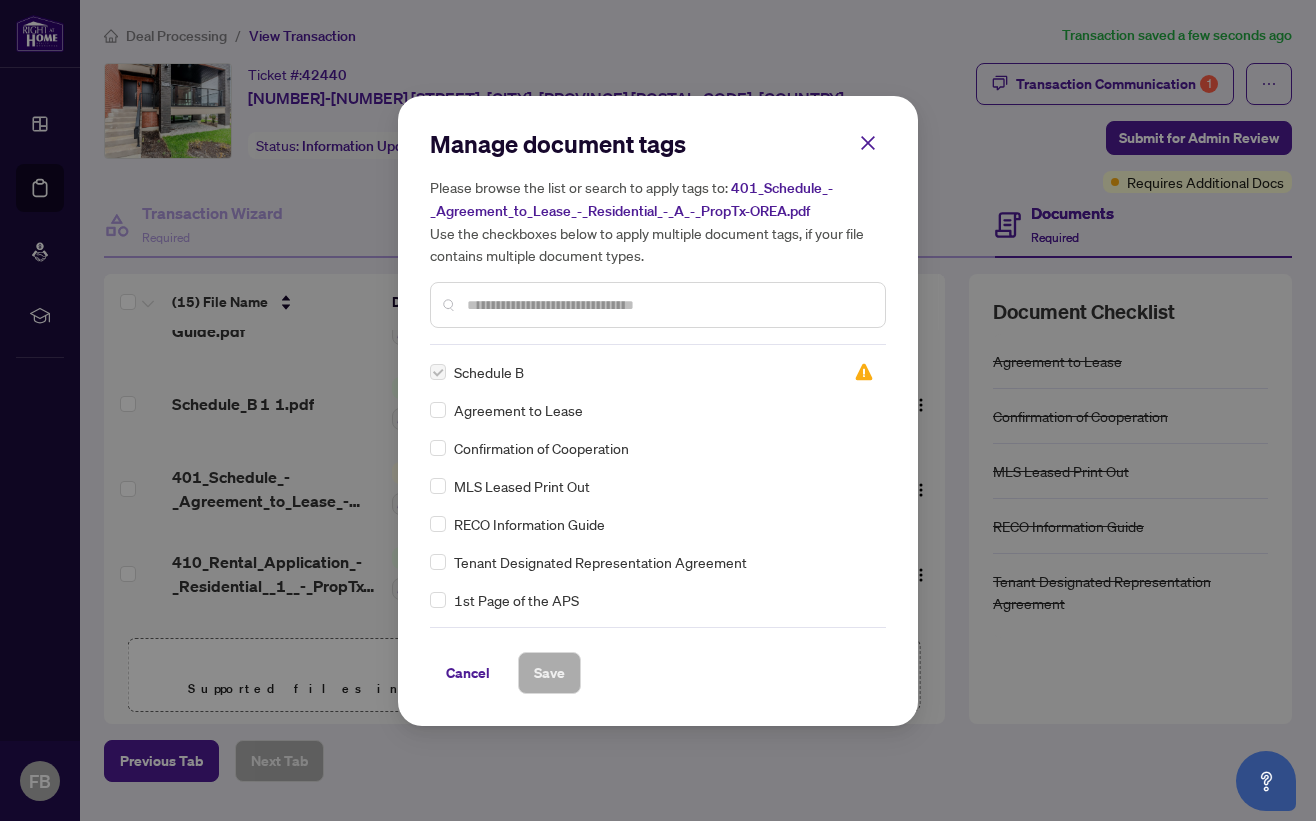 click on "Cancel" at bounding box center [468, 673] 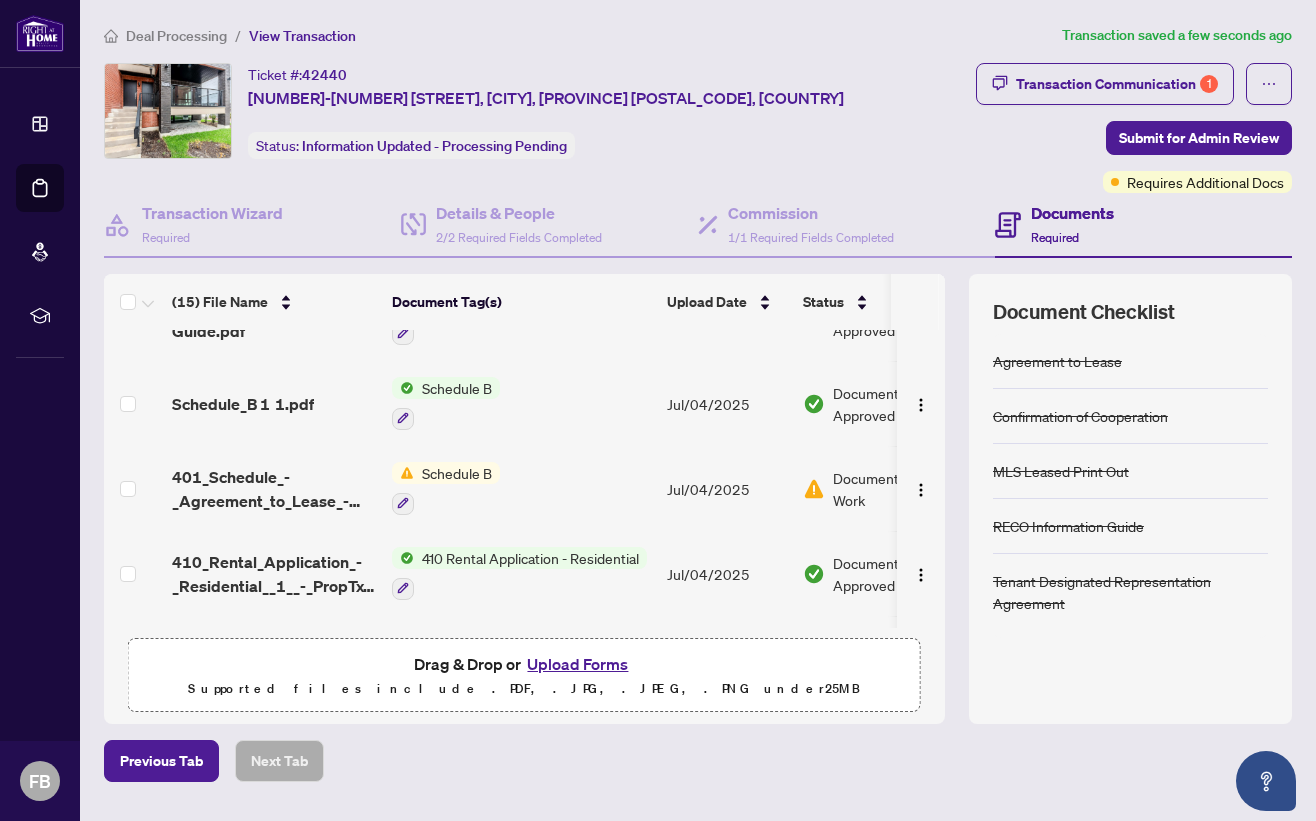 scroll, scrollTop: 708, scrollLeft: 89, axis: both 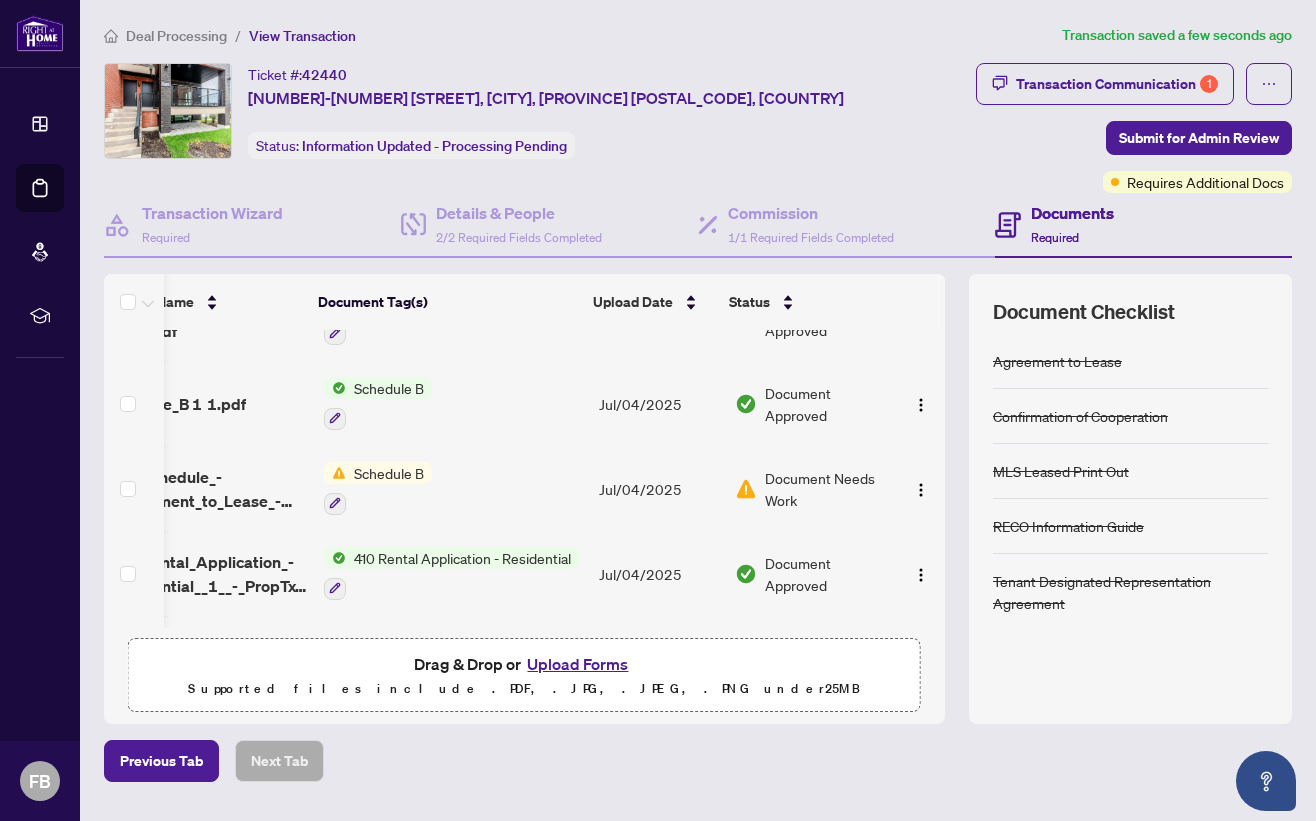 click on "Document Needs Work" at bounding box center (827, 489) 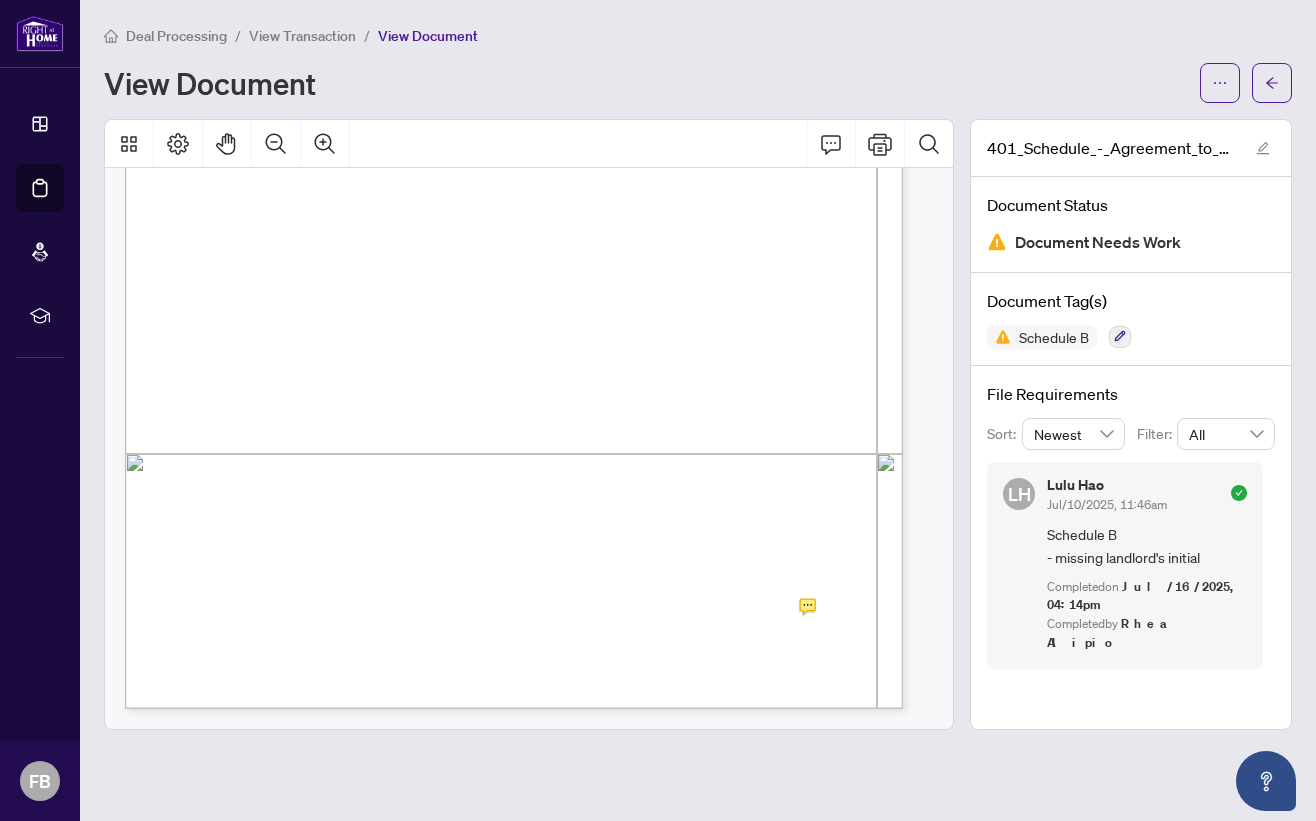 scroll, scrollTop: 486, scrollLeft: 0, axis: vertical 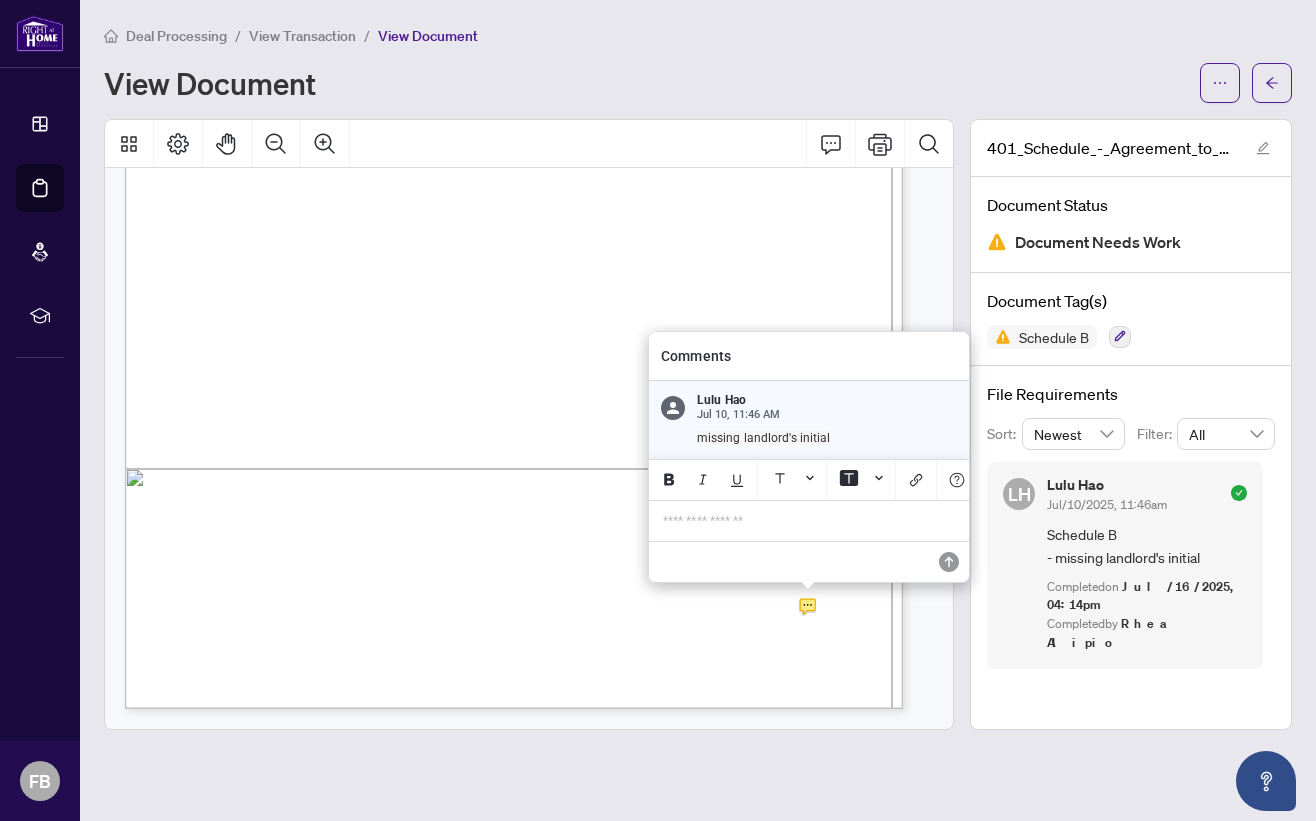 click on "**********" at bounding box center [809, 521] 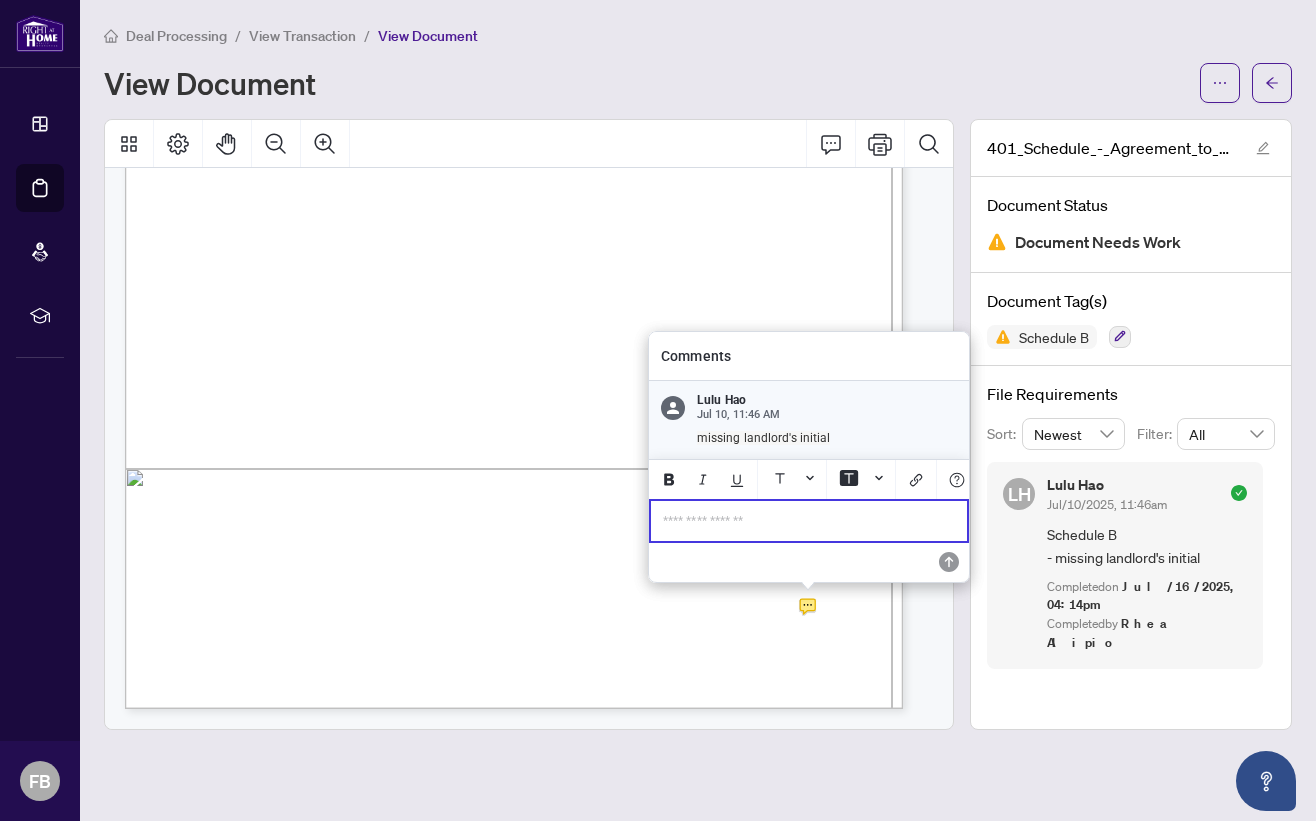click on "**********" at bounding box center (809, 521) 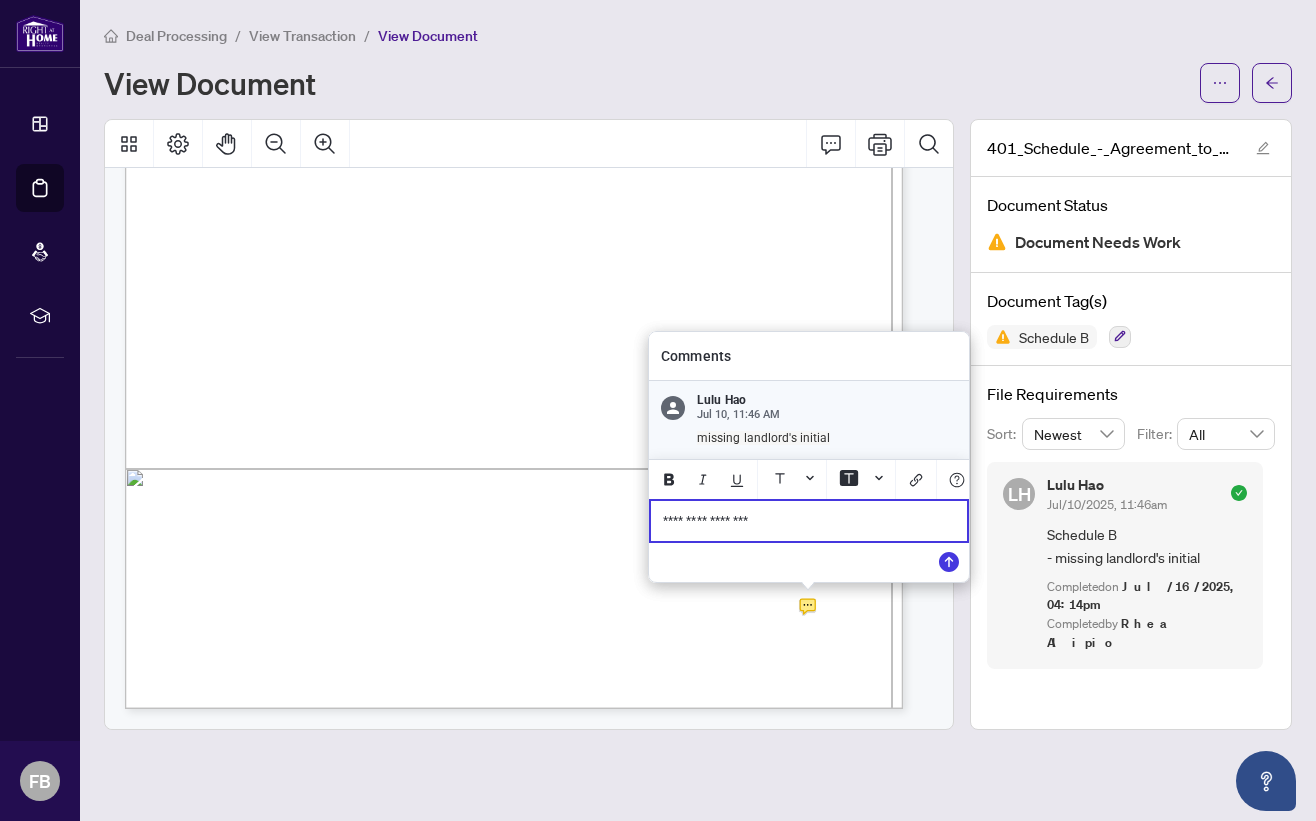 click on "**********" at bounding box center [809, 521] 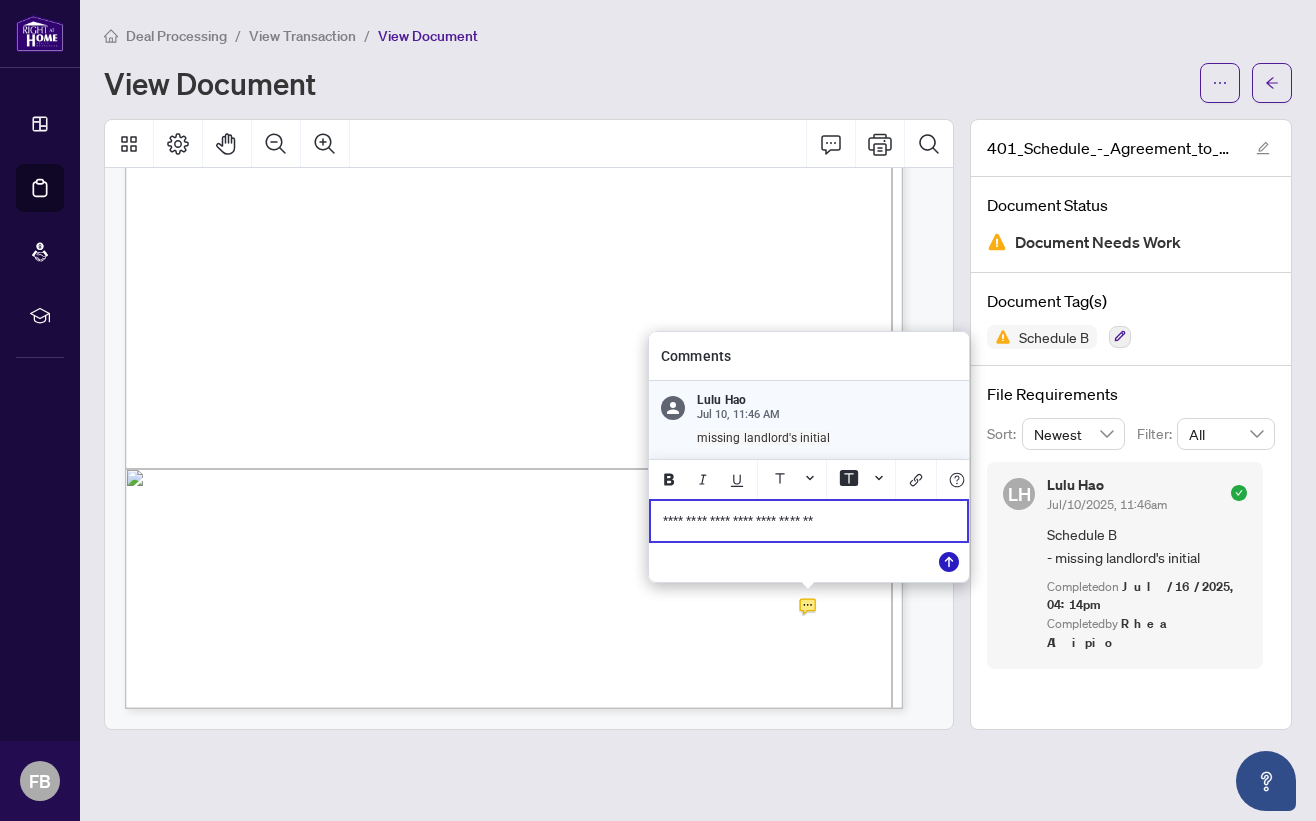 click at bounding box center (949, 562) 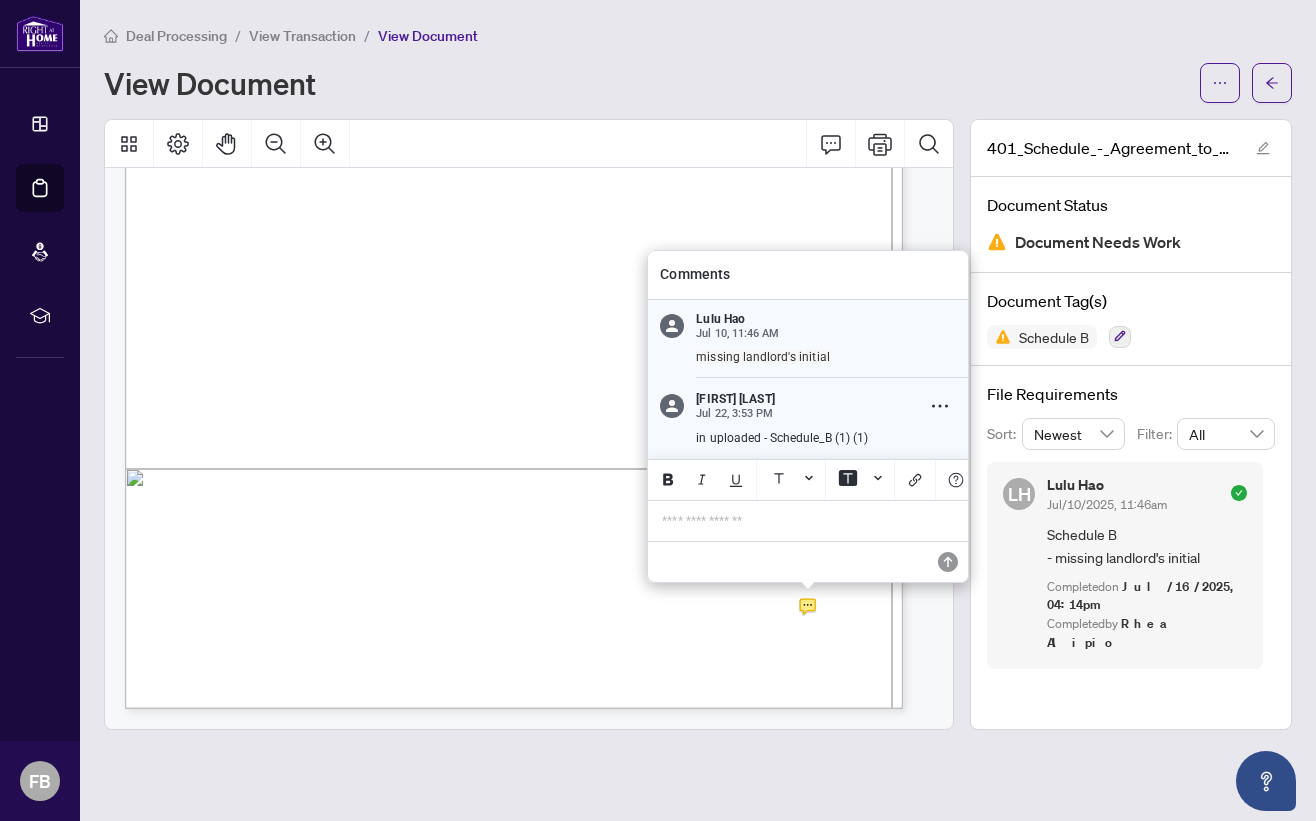 scroll, scrollTop: 495, scrollLeft: 0, axis: vertical 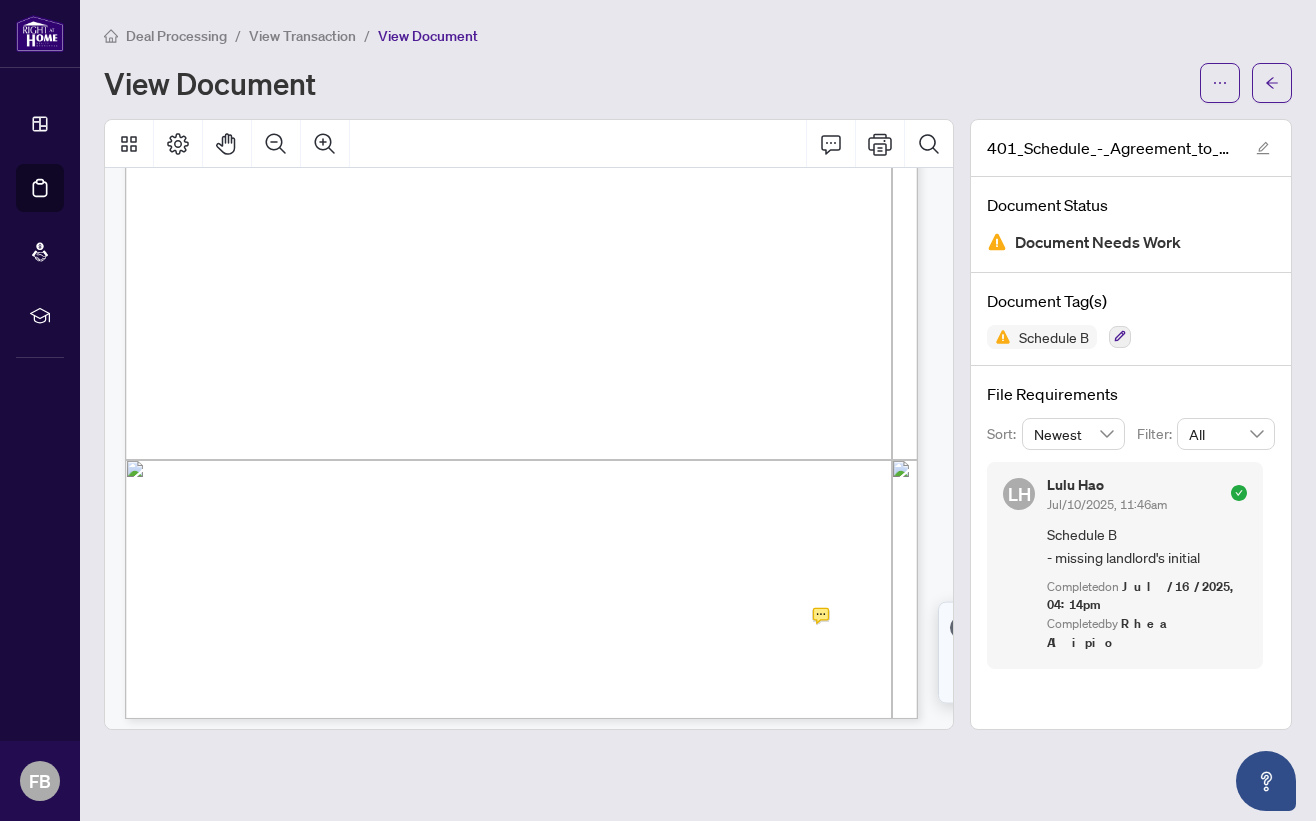 click on "View Transaction" at bounding box center (302, 36) 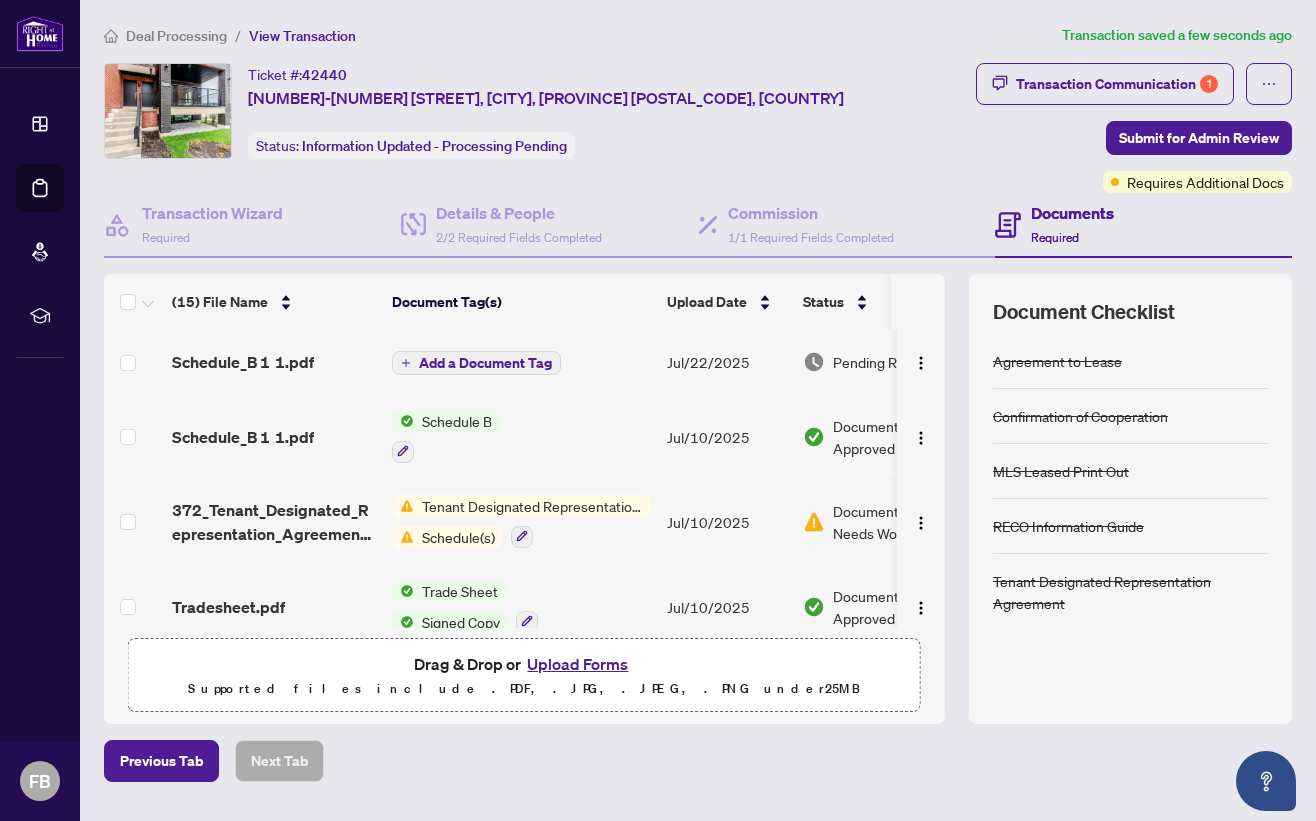 click on "Add a Document Tag" at bounding box center [485, 363] 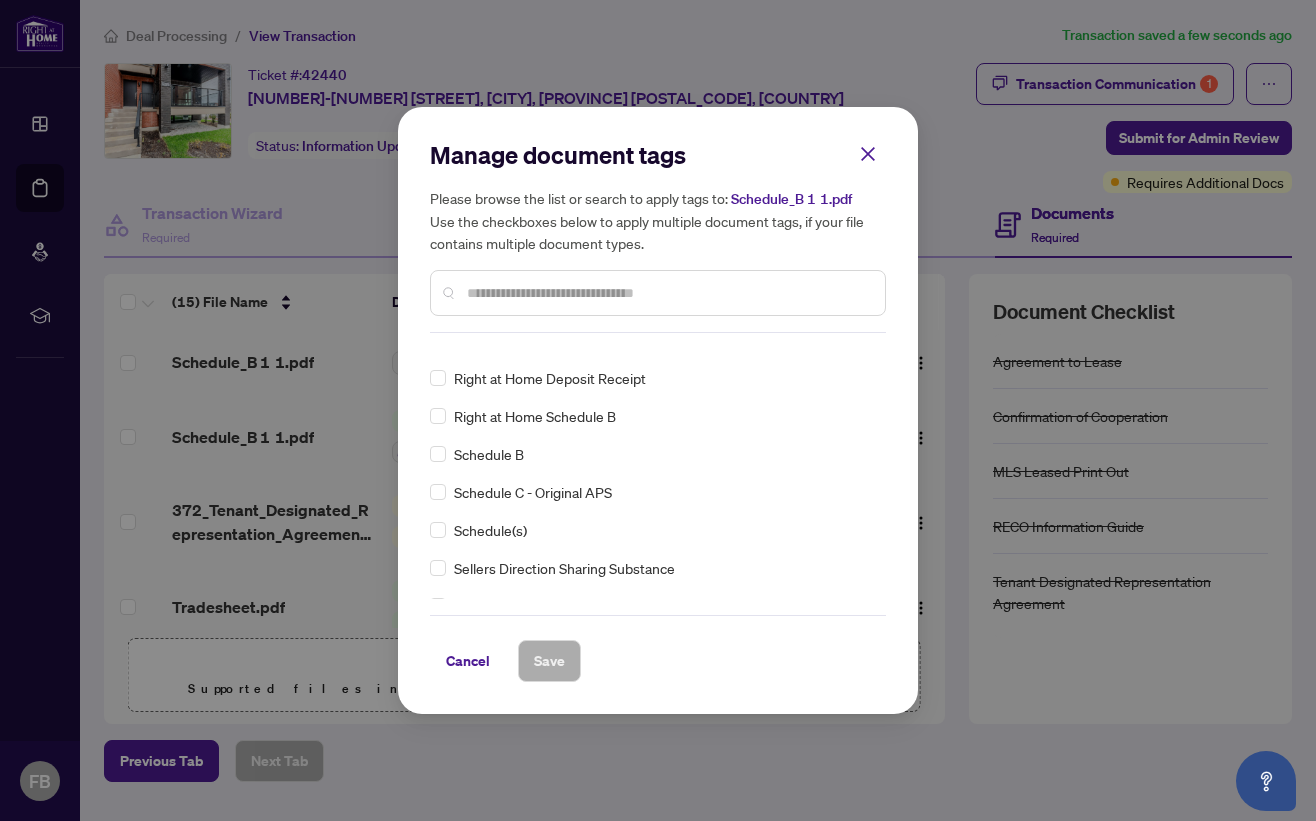 scroll, scrollTop: 4150, scrollLeft: 0, axis: vertical 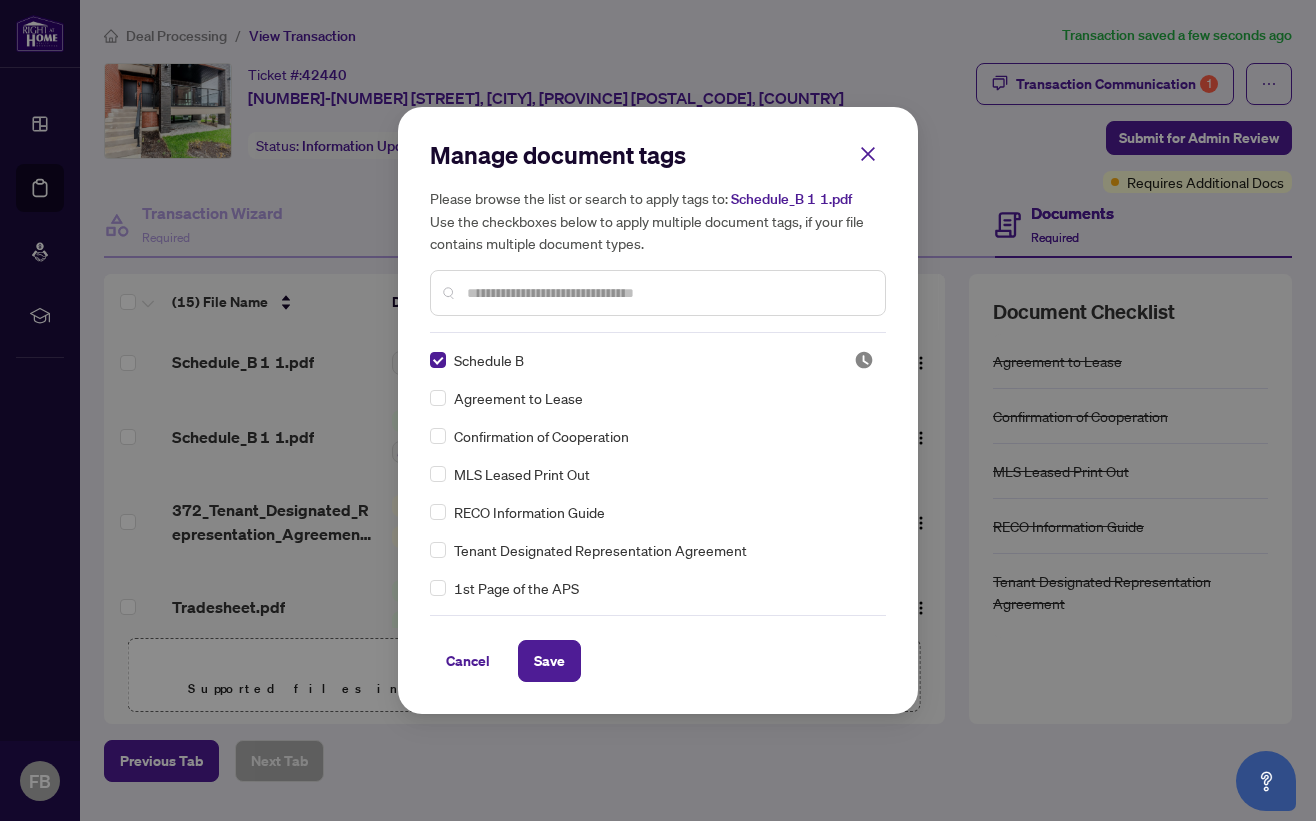 click on "Save" at bounding box center [549, 661] 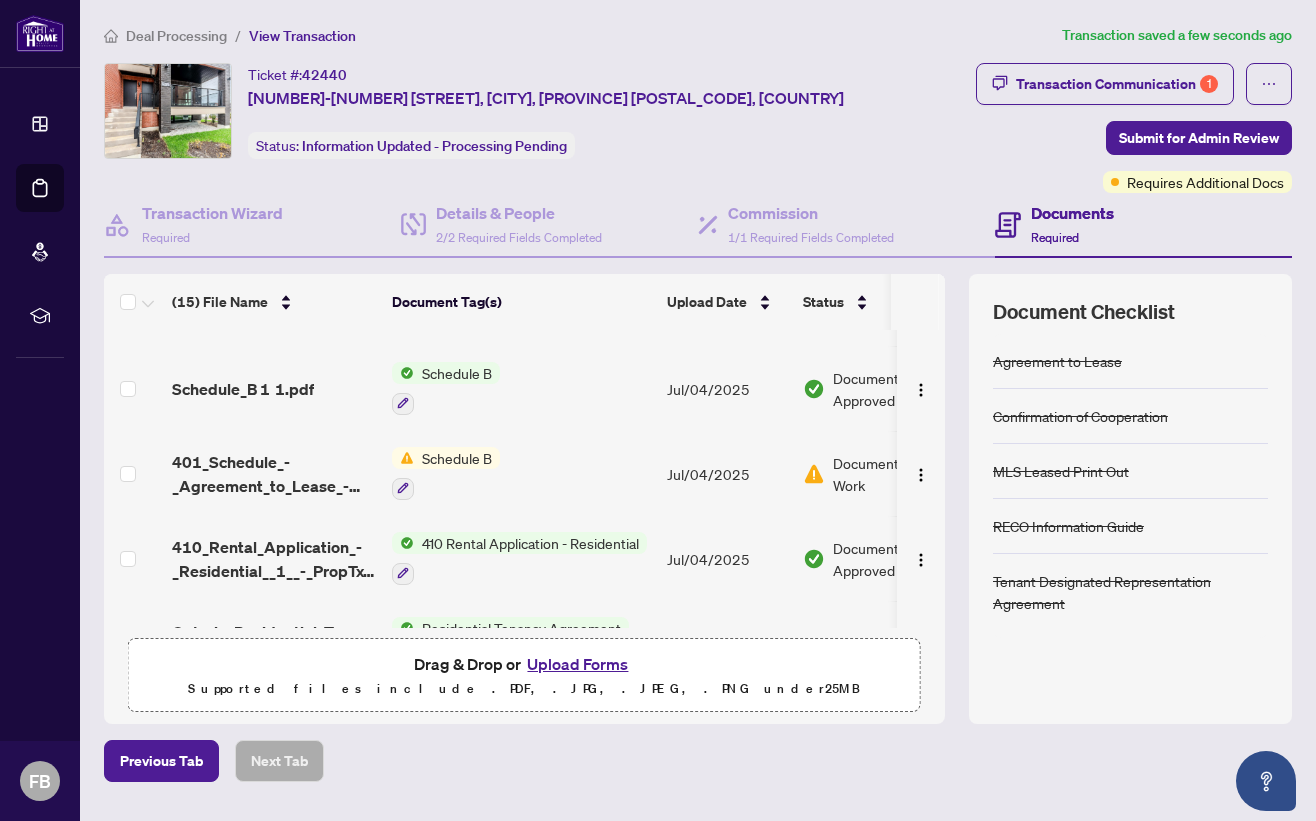 scroll, scrollTop: 756, scrollLeft: 0, axis: vertical 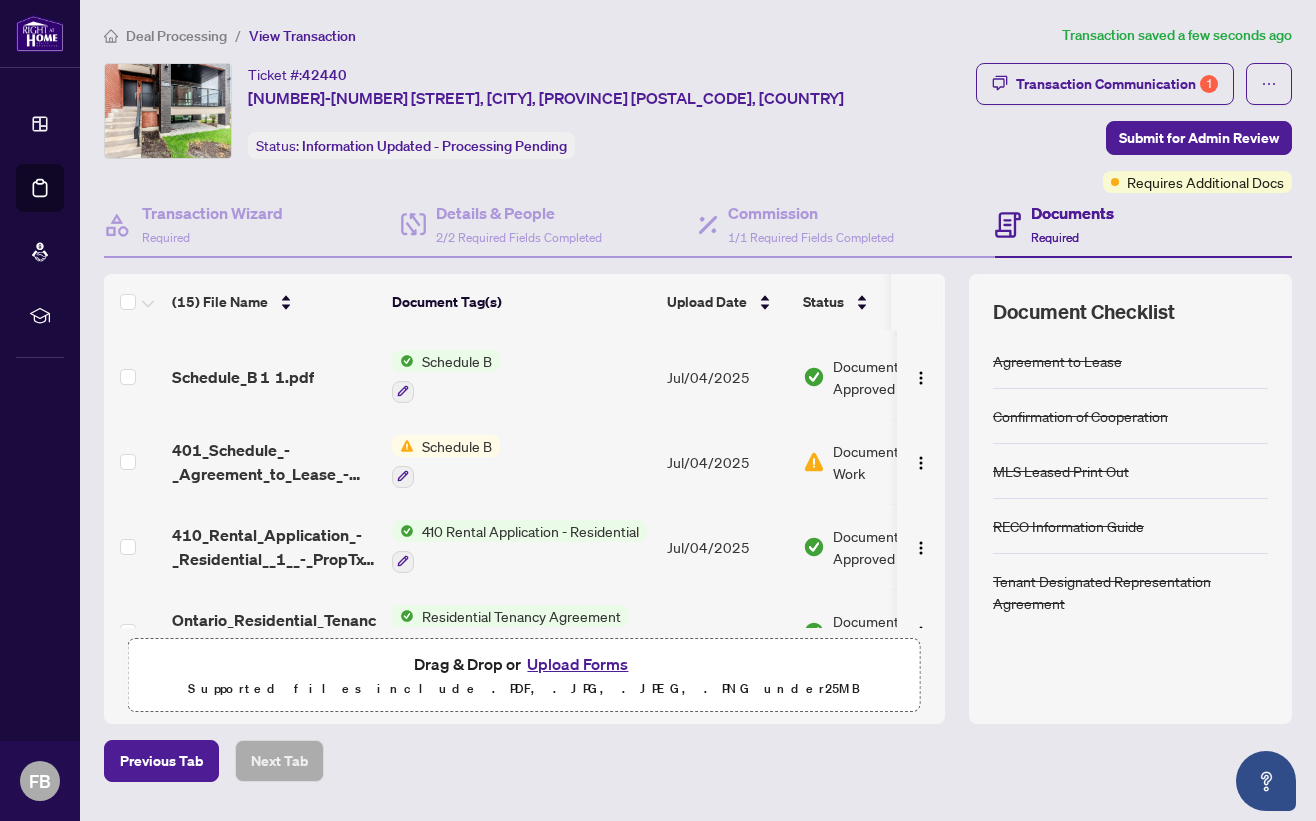 click 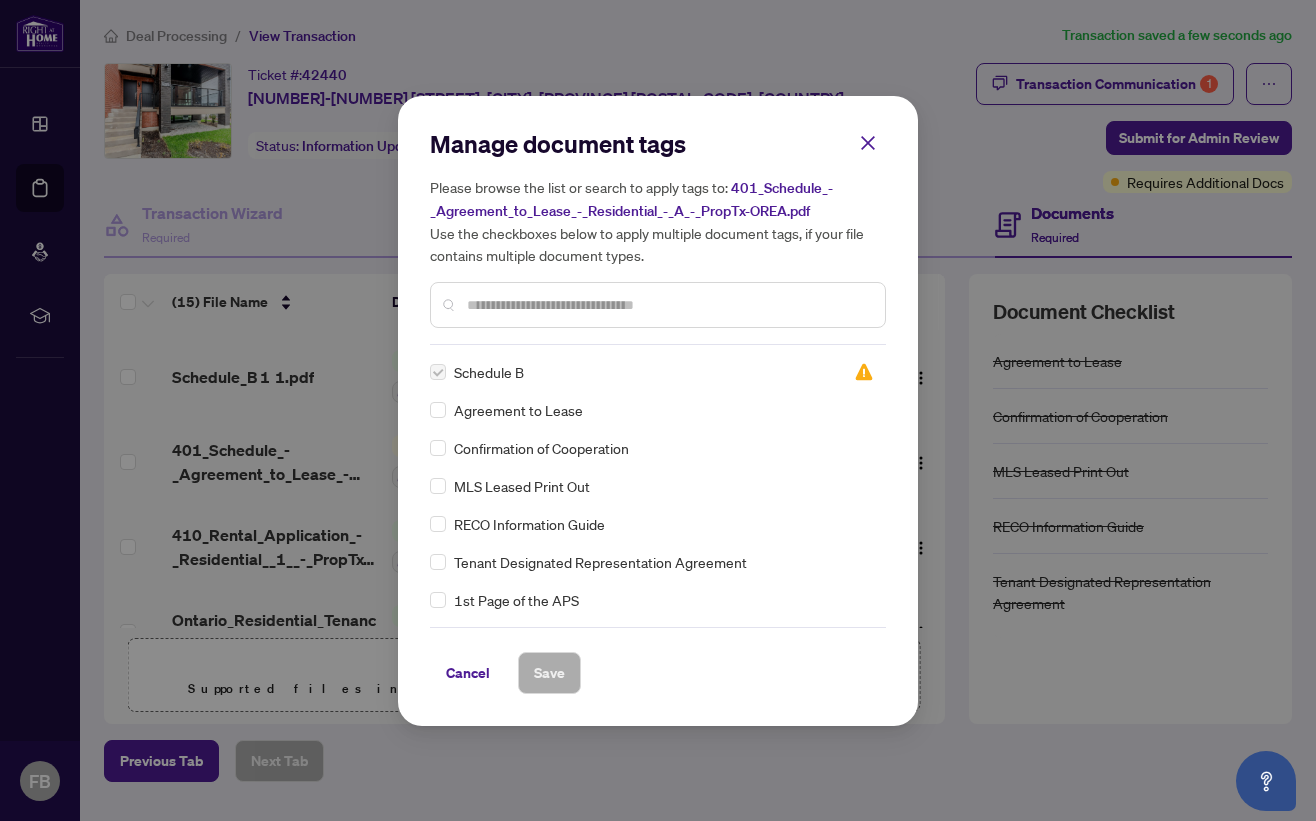 click 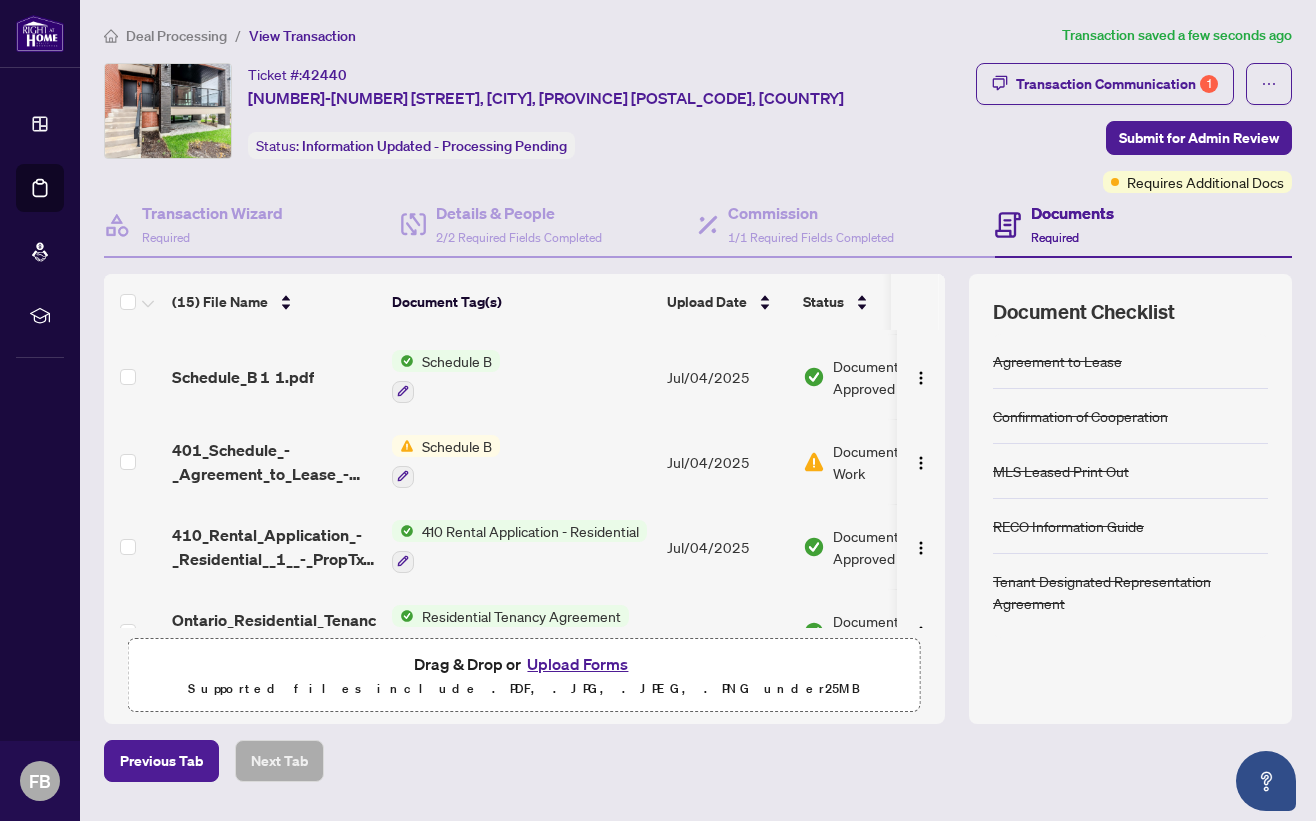 scroll, scrollTop: 756, scrollLeft: 66, axis: both 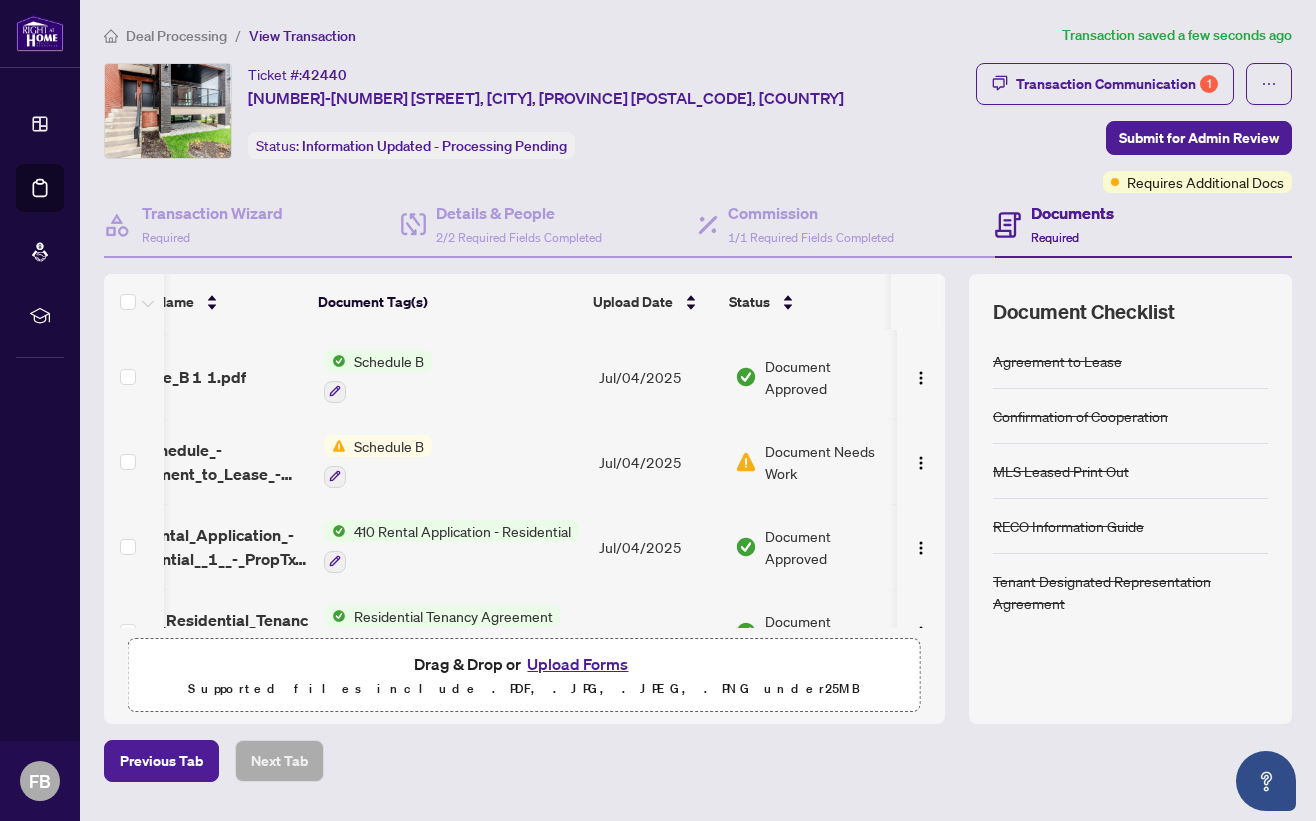 click 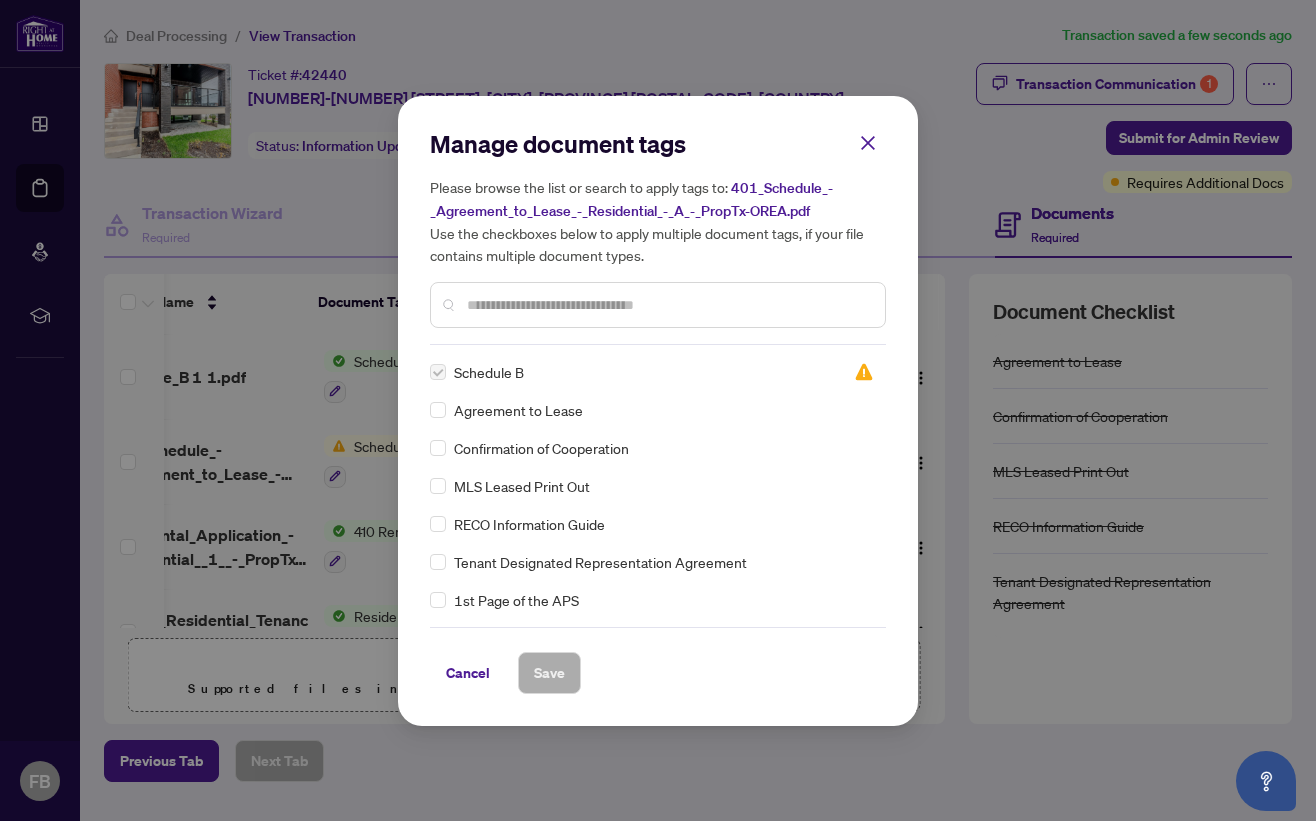 click 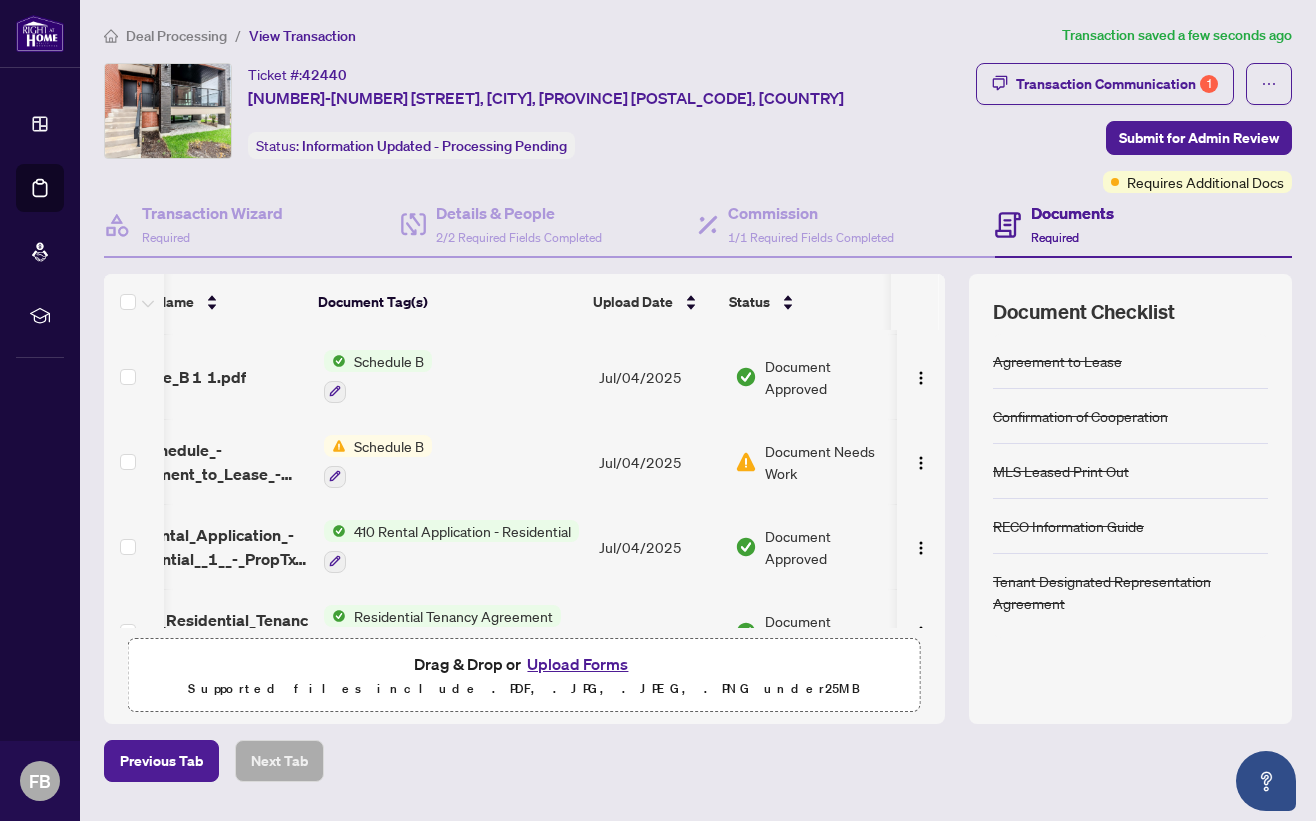 scroll, scrollTop: 756, scrollLeft: 0, axis: vertical 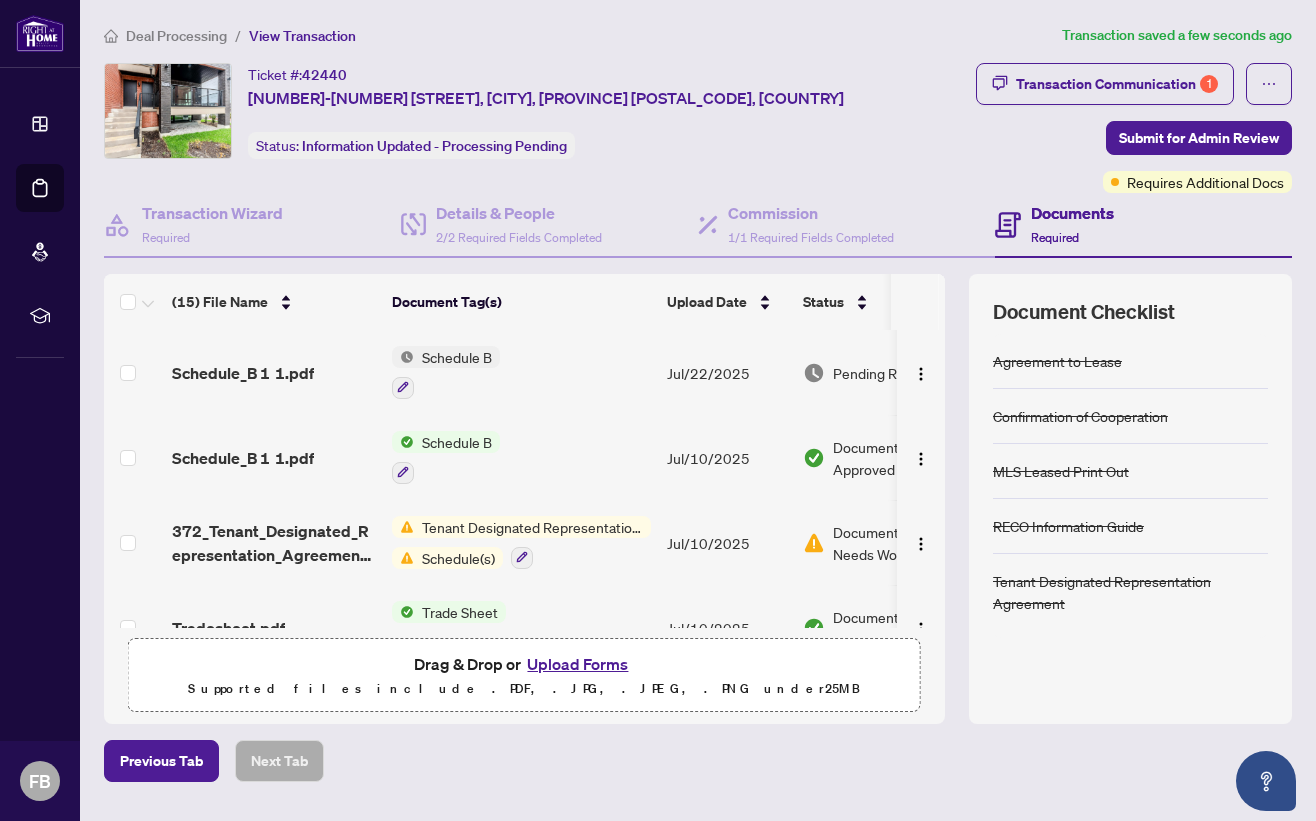 click on "Document Needs Work" at bounding box center [885, 543] 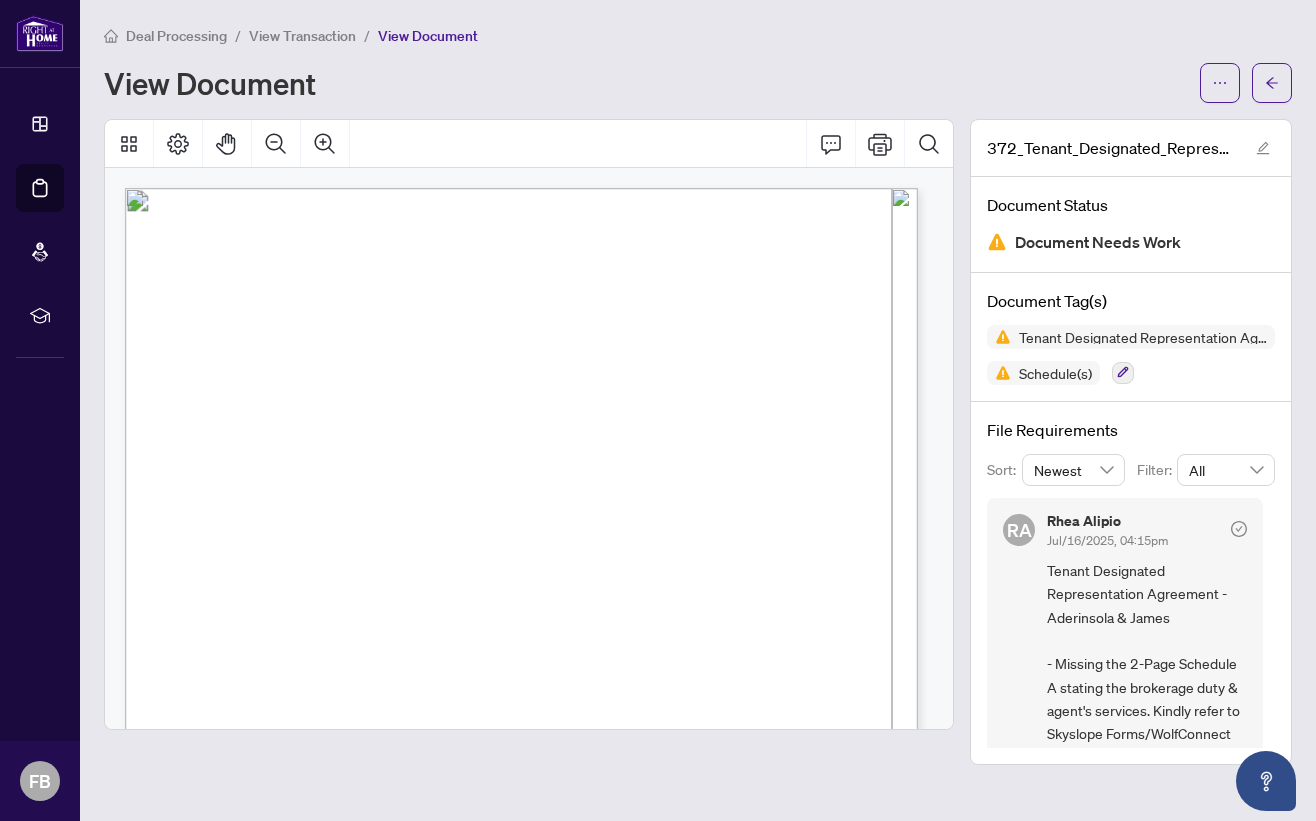 click on "RA [FIRST] [LAST]   Jul/16/2025, 04:15pm Tenant Designated Representation Agreement -  [FIRST] & [FIRST]
- Missing the 2-Page Schedule A stating the brokerage duty & agent's services. Kindly refer to Skyslope Forms/WolfConnect for the template." at bounding box center [1125, 641] 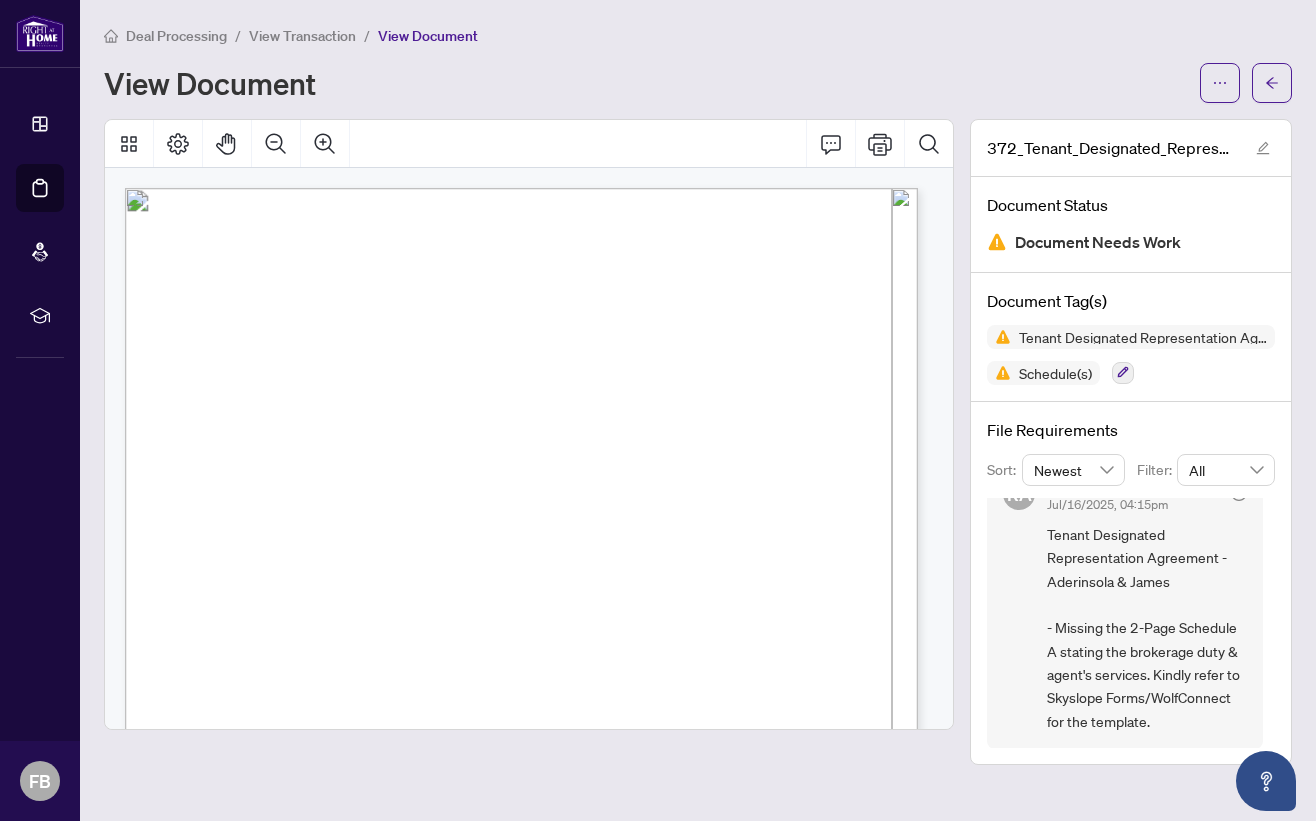 click 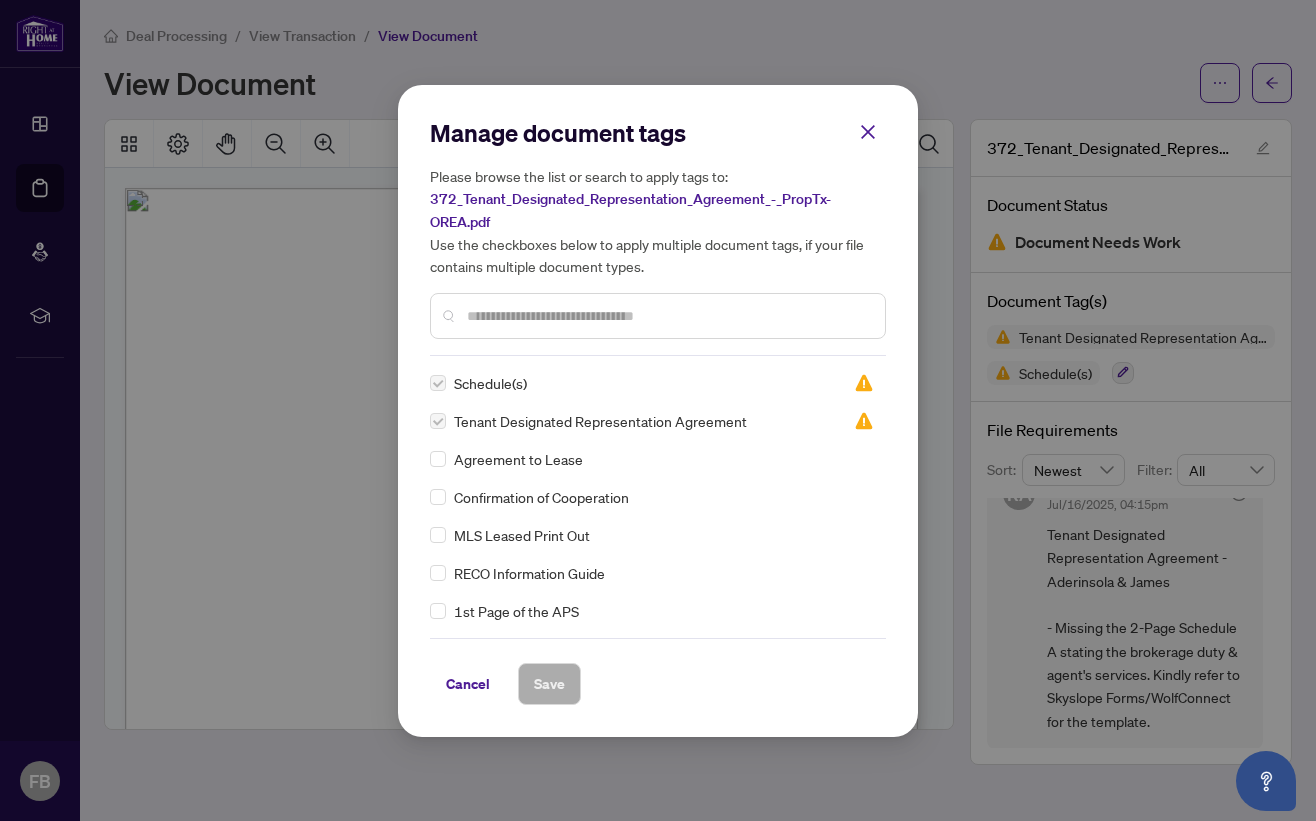 click on "Please browse the list or search to apply tags to:   372_Tenant_Designated_Representation_Agreement_-_PropTx-OREA.pdf   Use the checkboxes below to apply multiple document tags, if your file contains multiple document types." at bounding box center [658, 221] 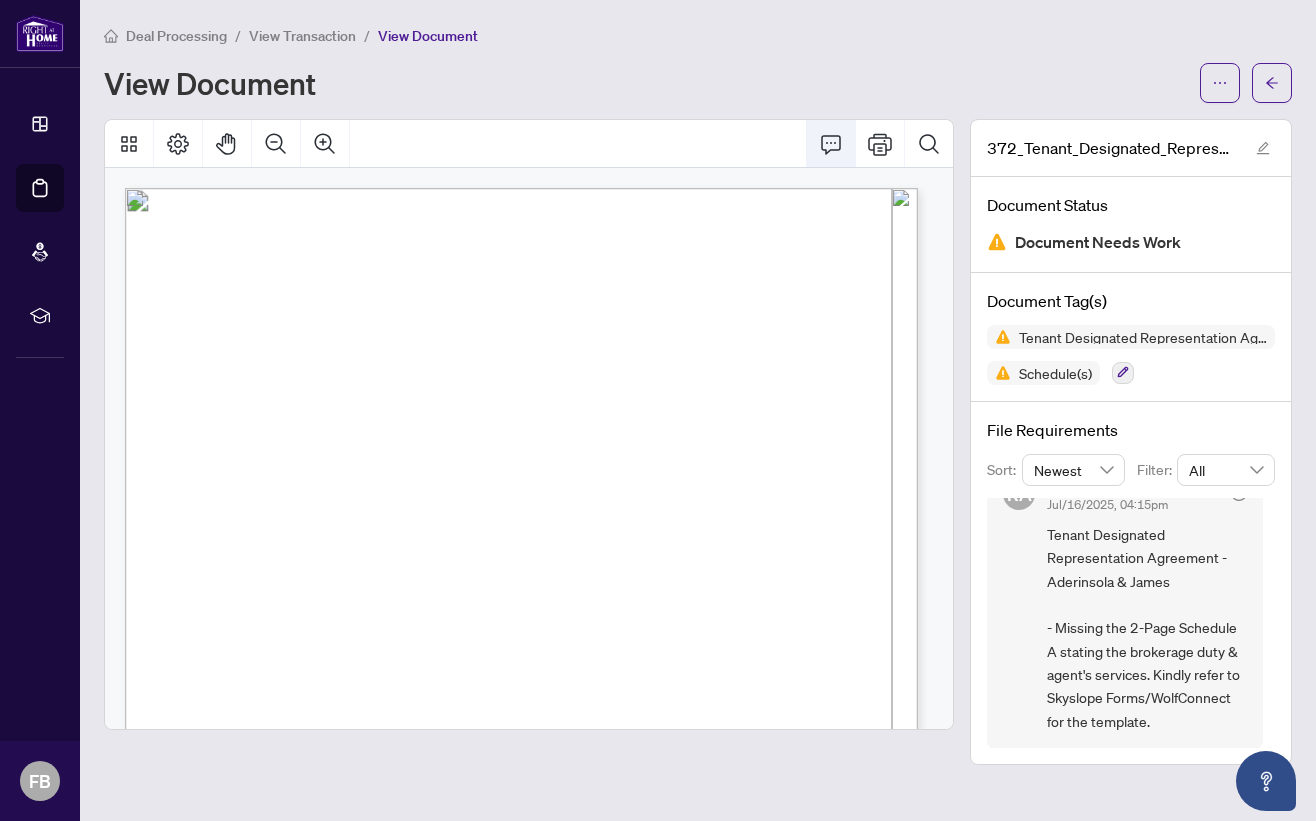 click 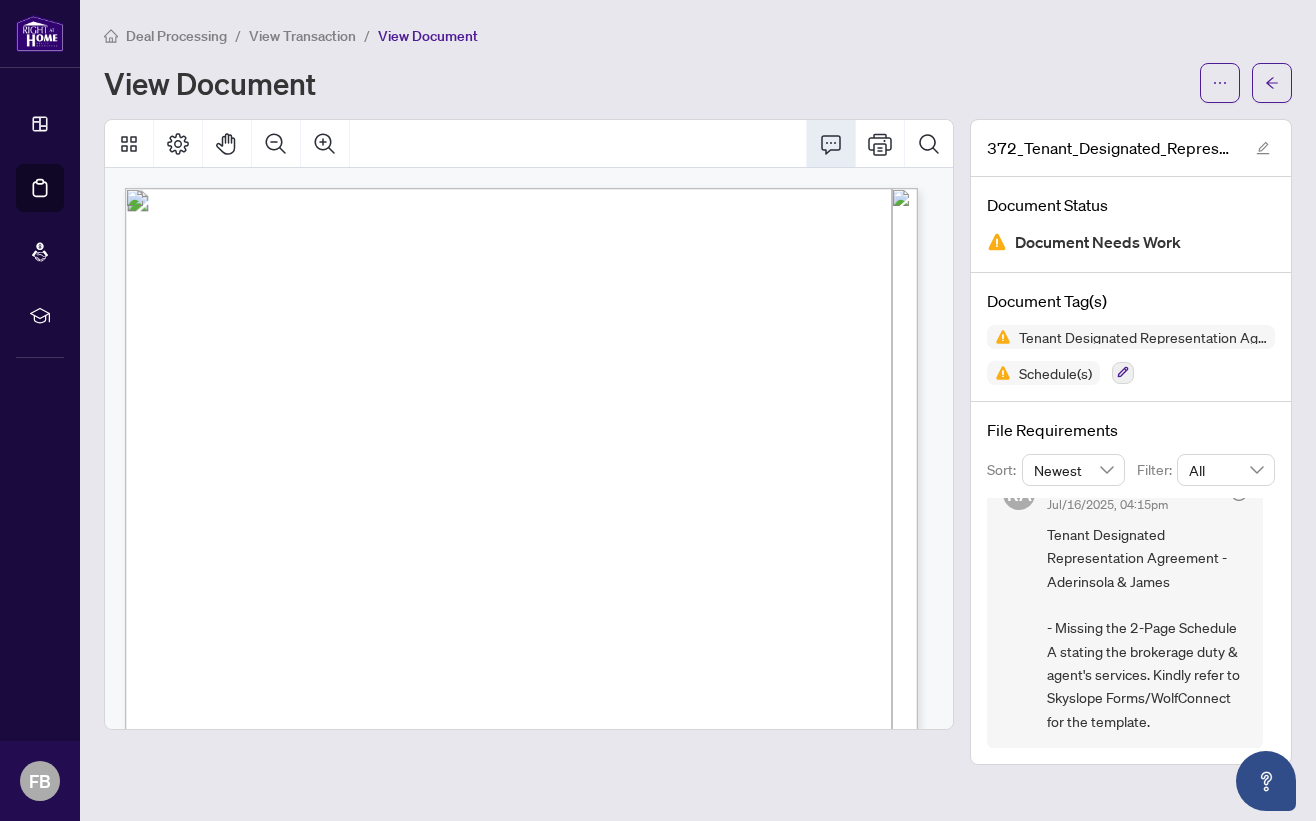 click 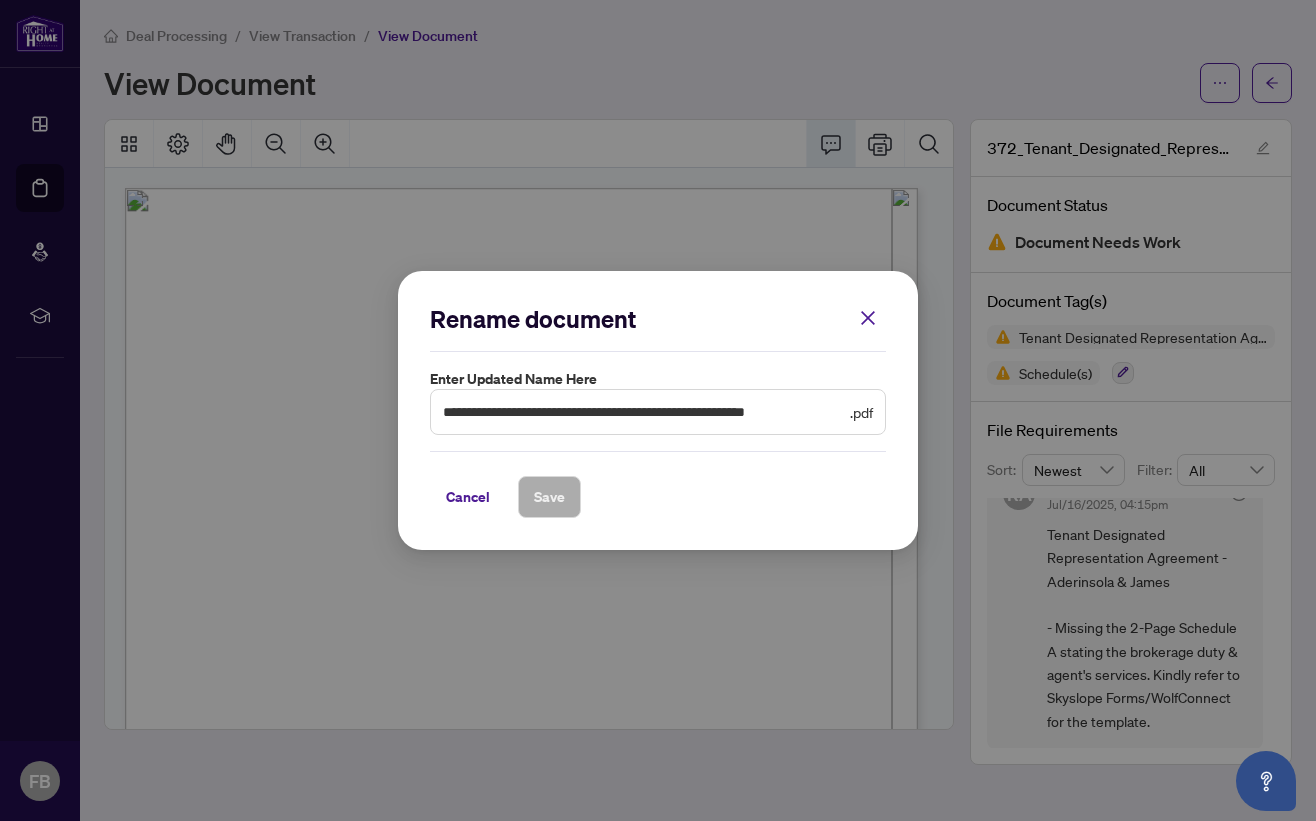 click on "Cancel" at bounding box center (468, 497) 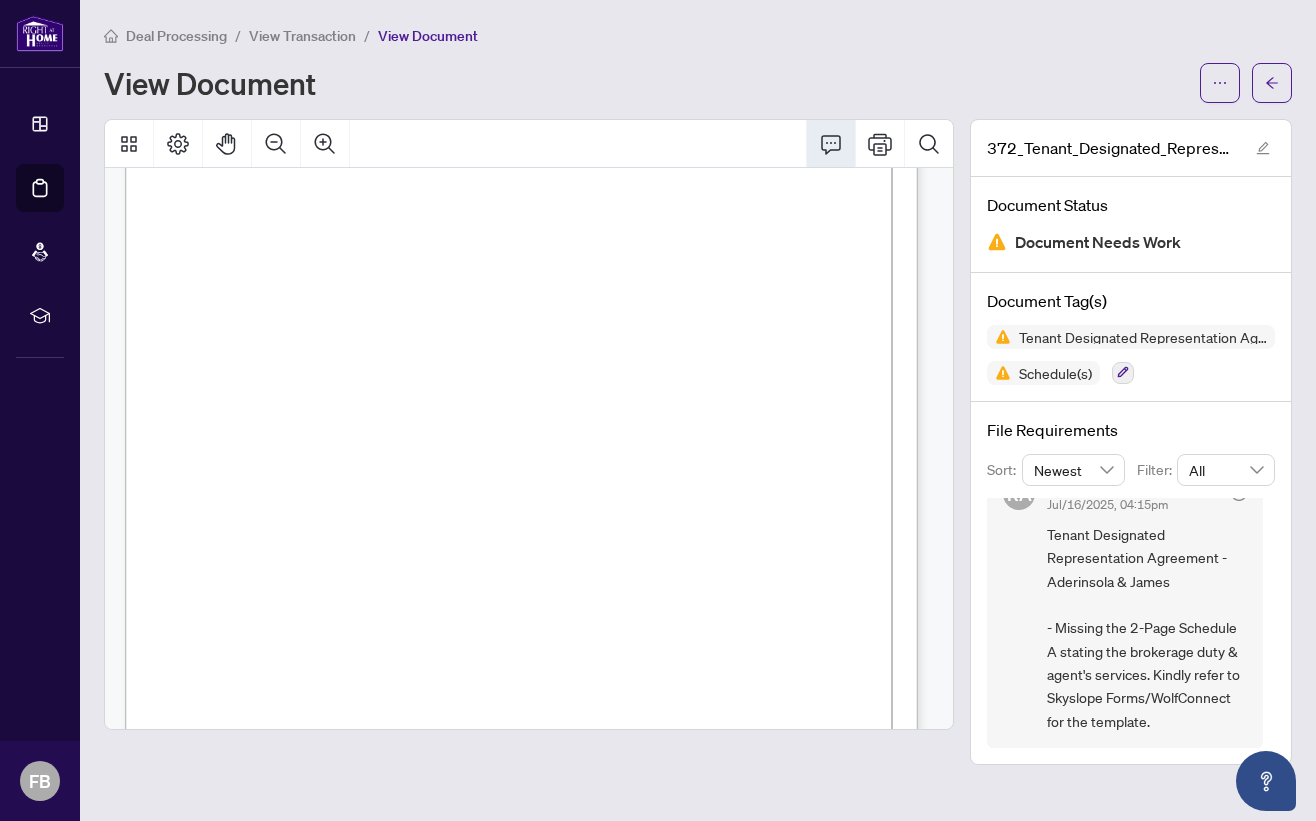scroll, scrollTop: 3368, scrollLeft: 0, axis: vertical 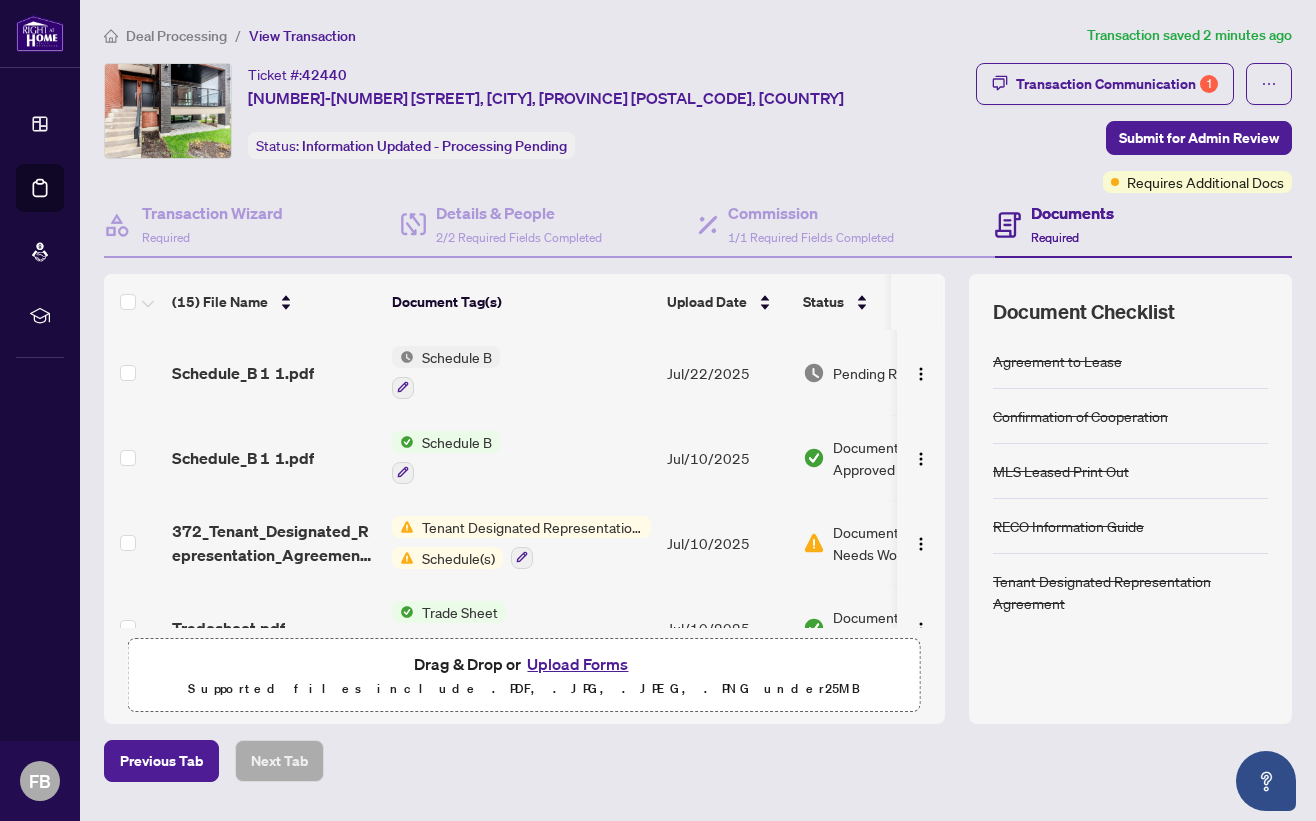 click on "Transaction Communication 1" at bounding box center (1117, 84) 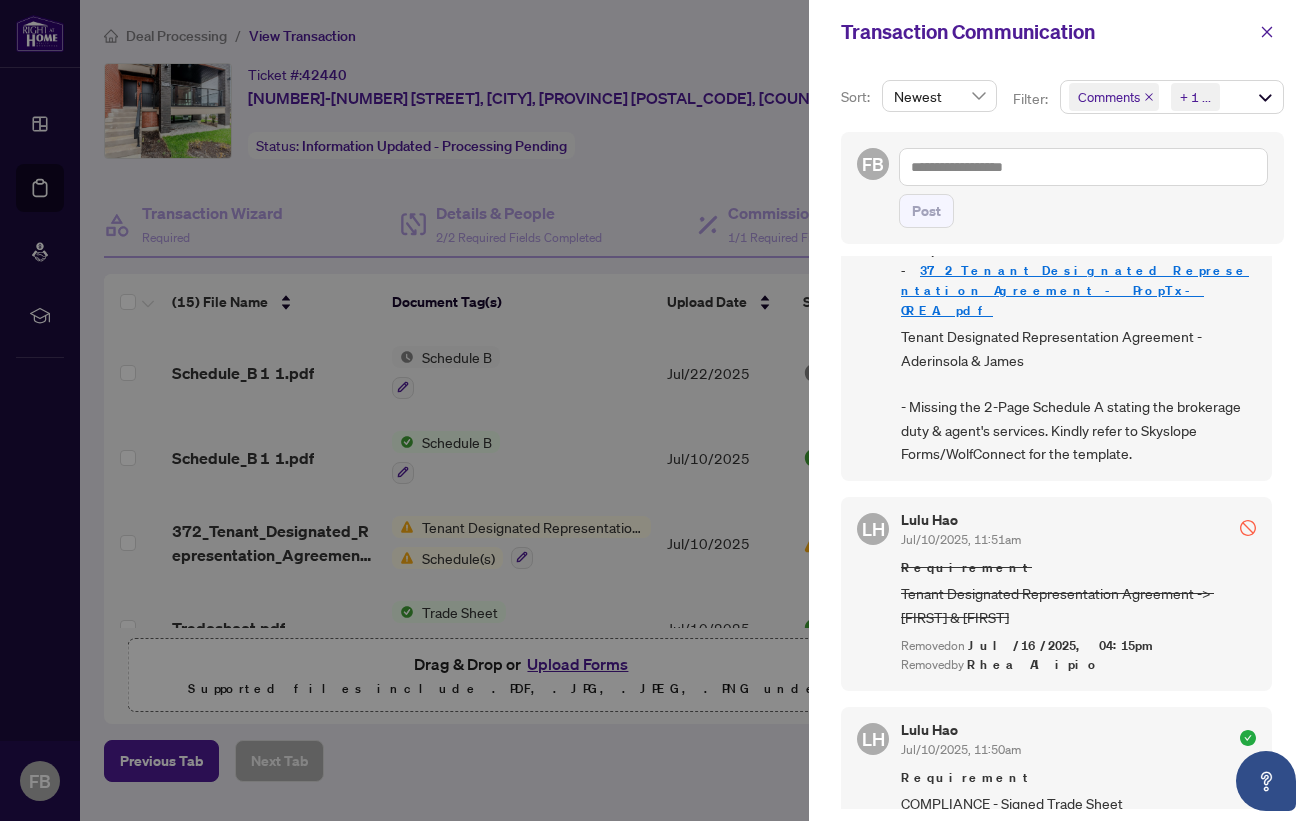 scroll, scrollTop: 0, scrollLeft: 0, axis: both 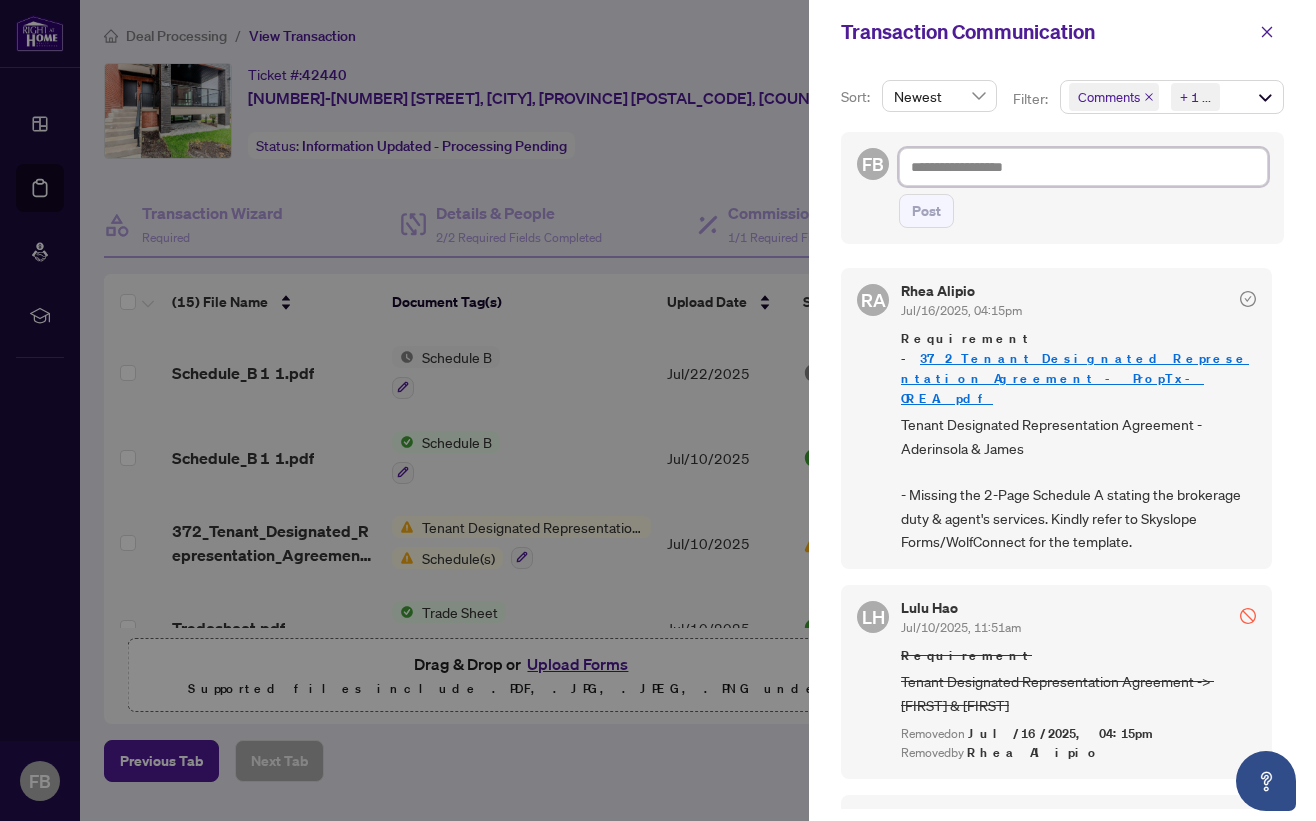 click at bounding box center [1083, 167] 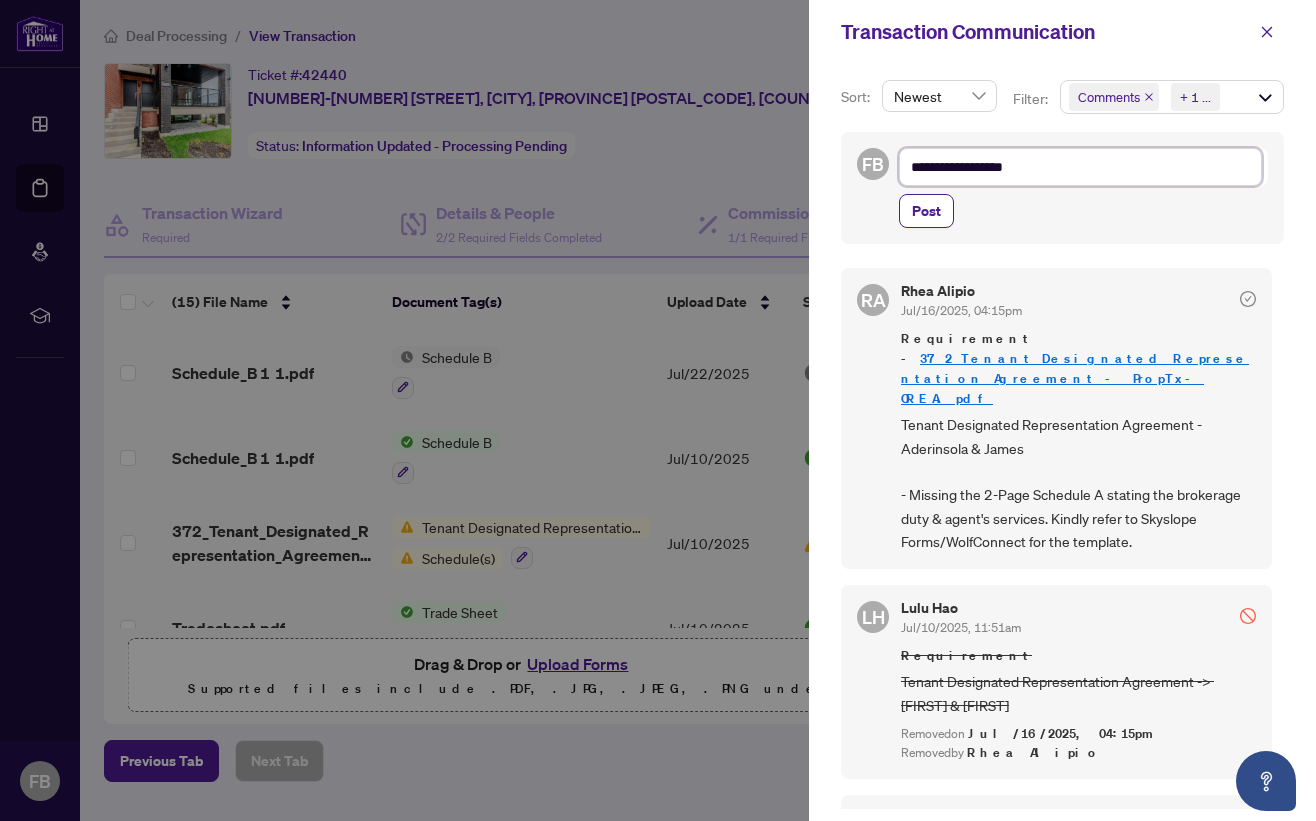 type on "**********" 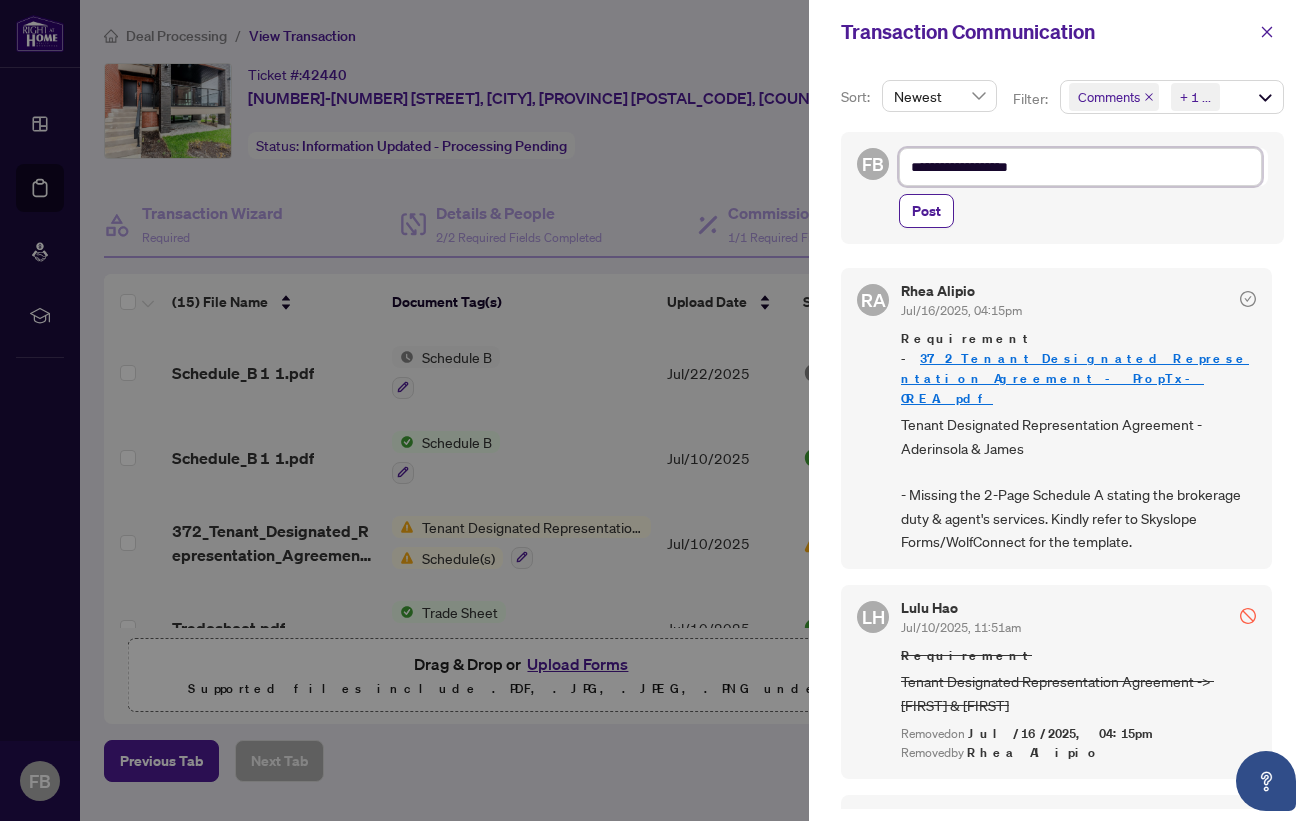 type on "**********" 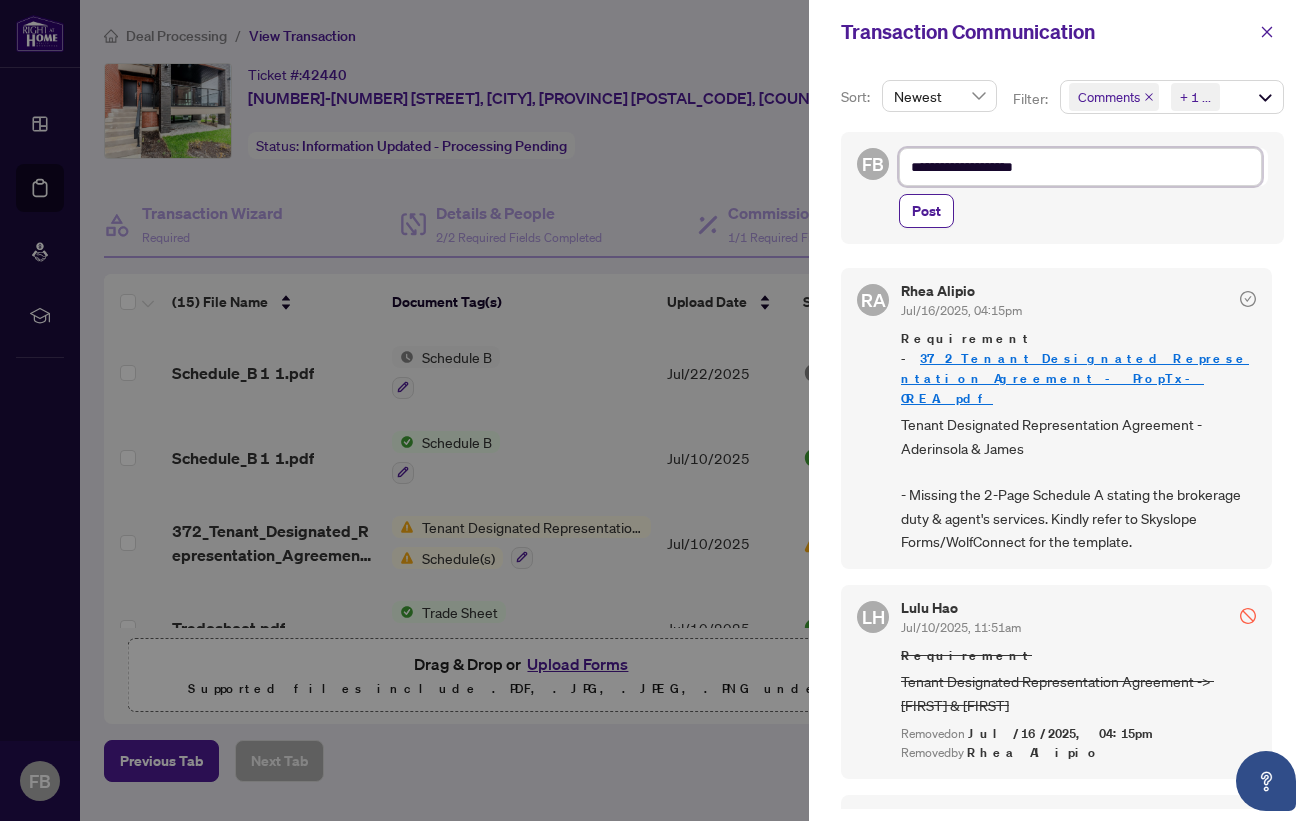 type on "**********" 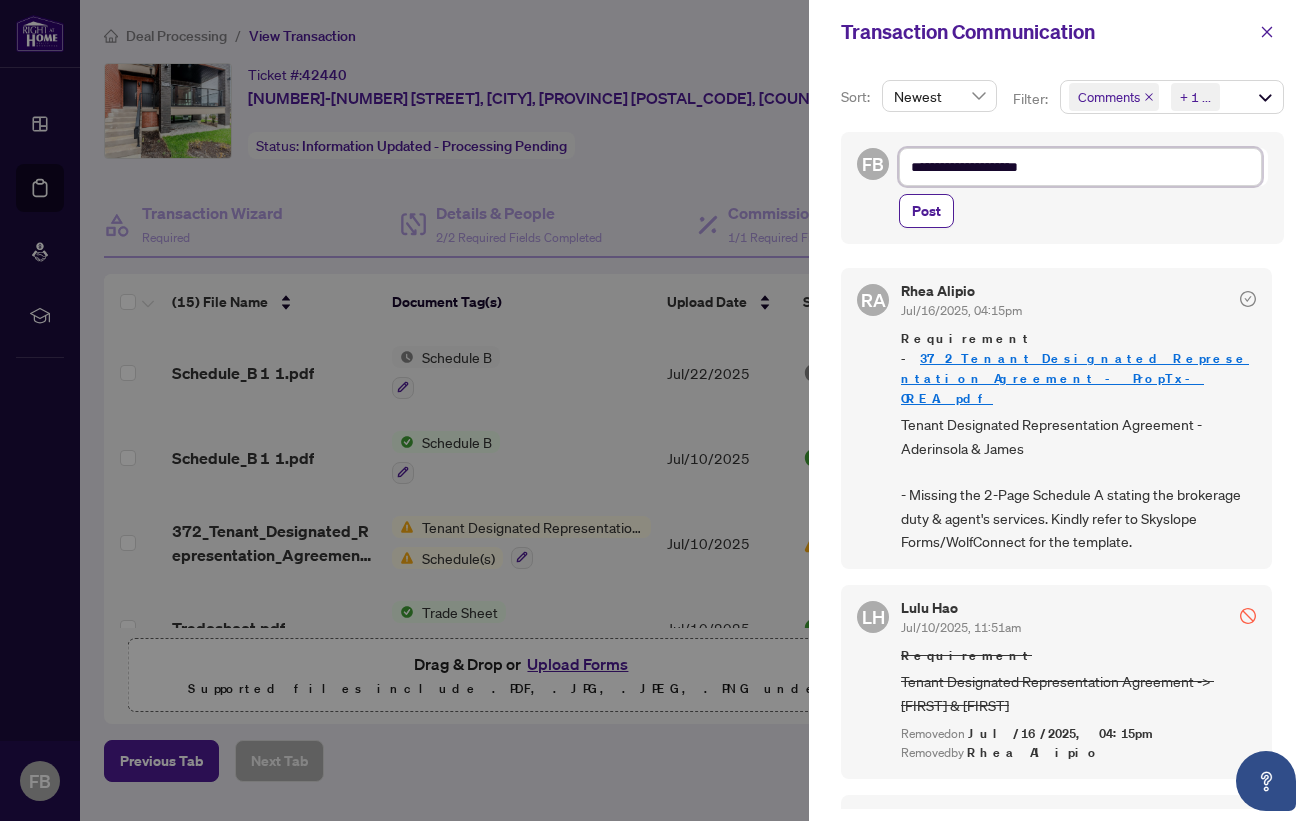 type on "**********" 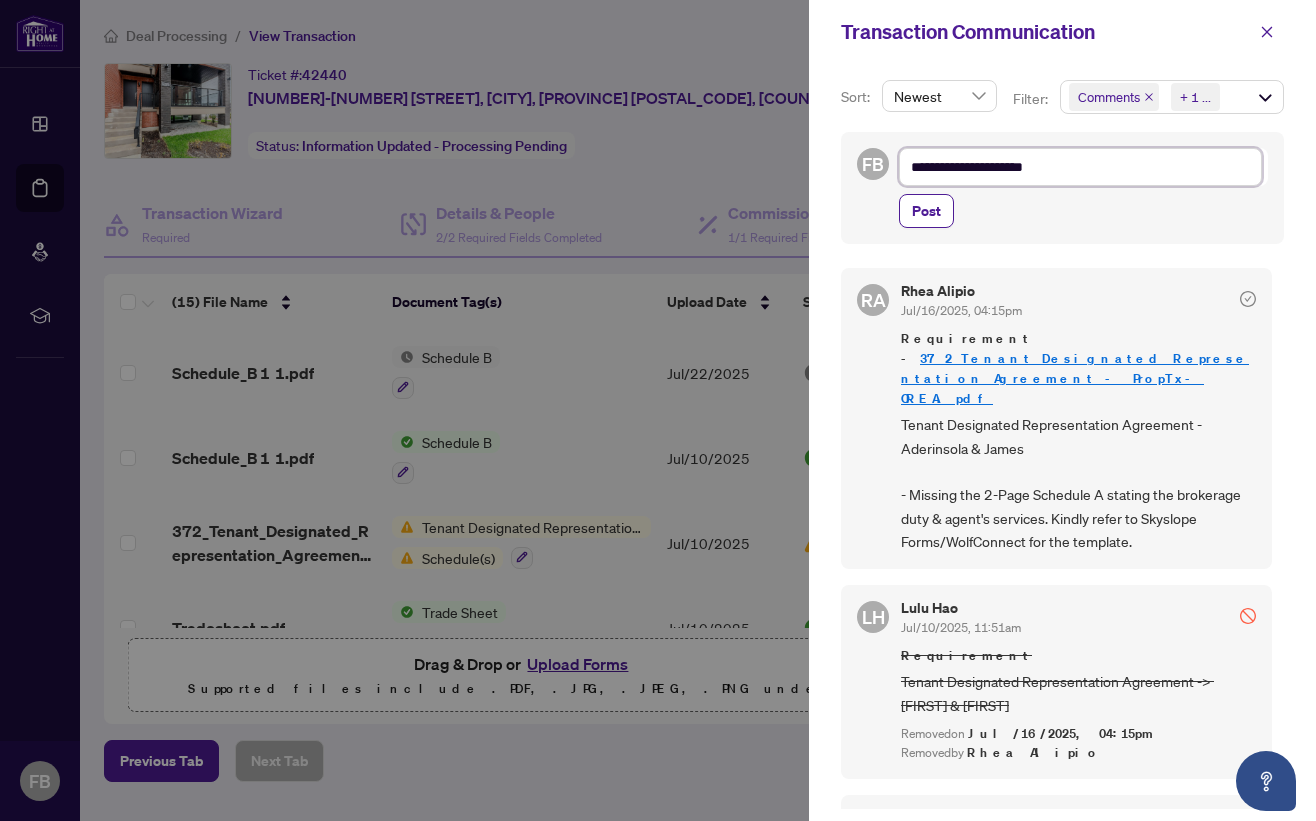 type on "**********" 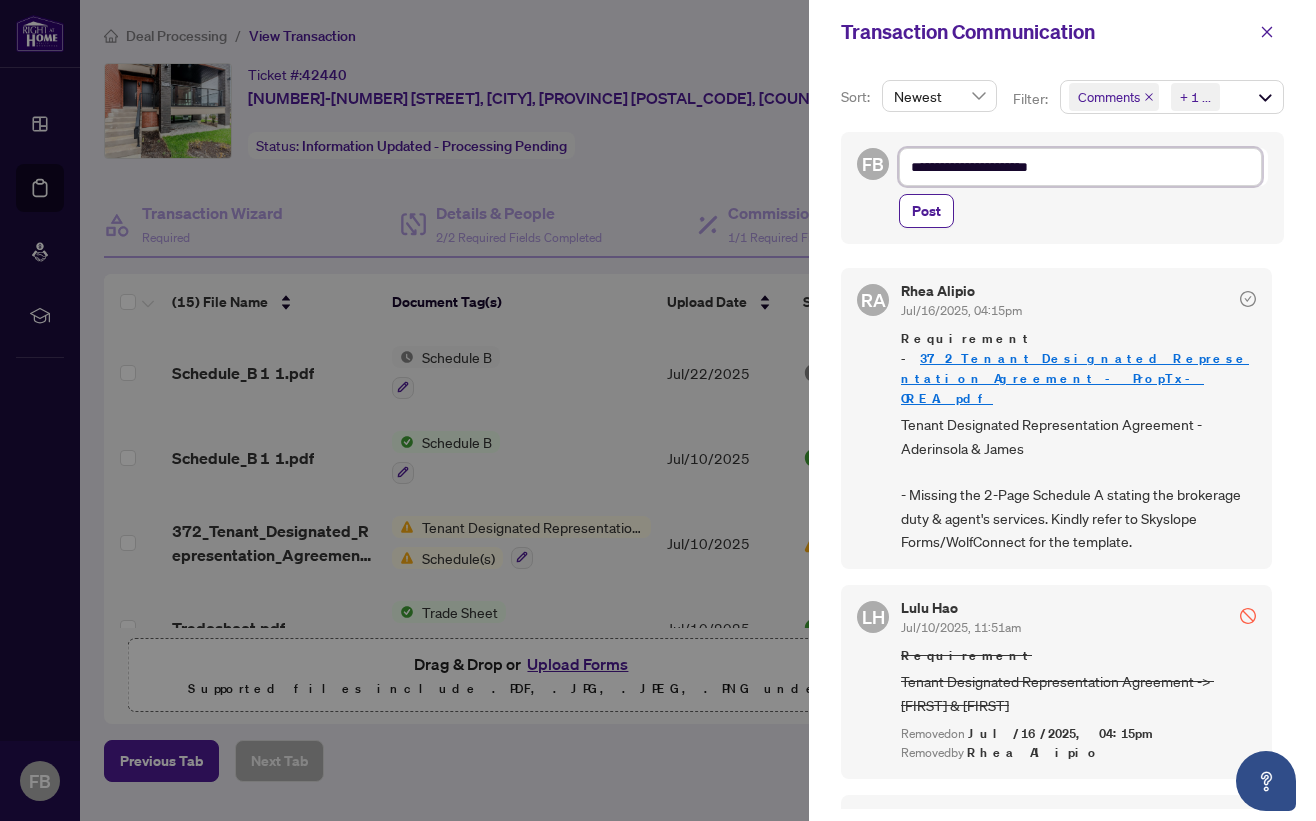 type on "**********" 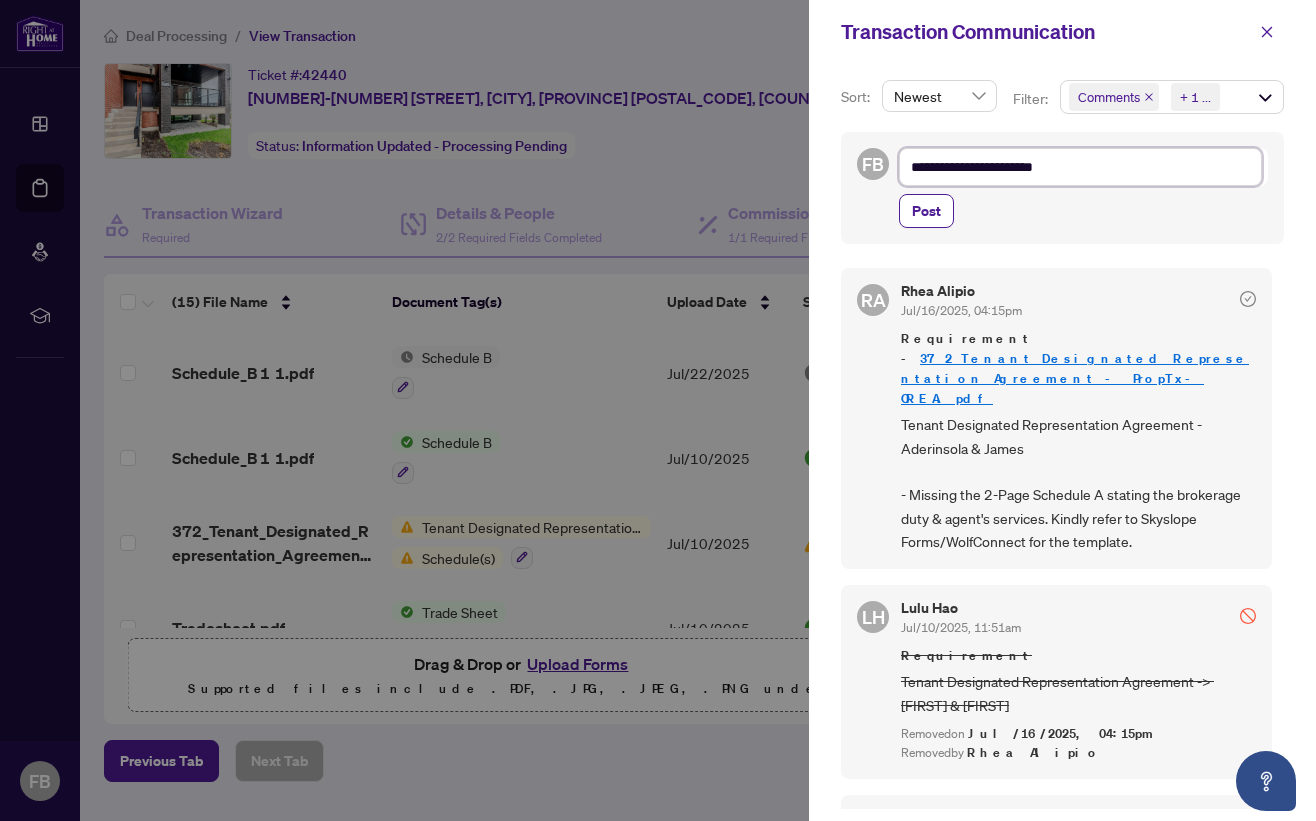 type on "**********" 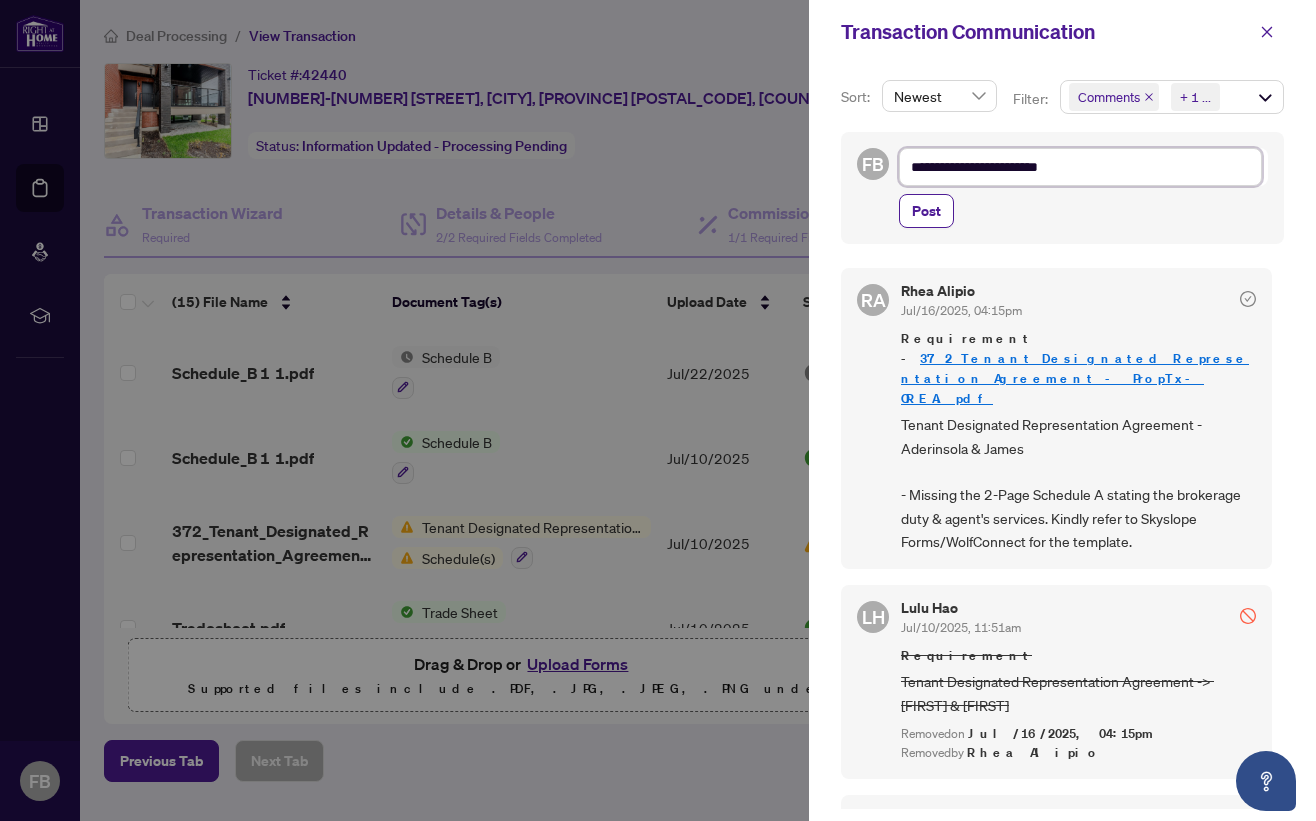 type on "**********" 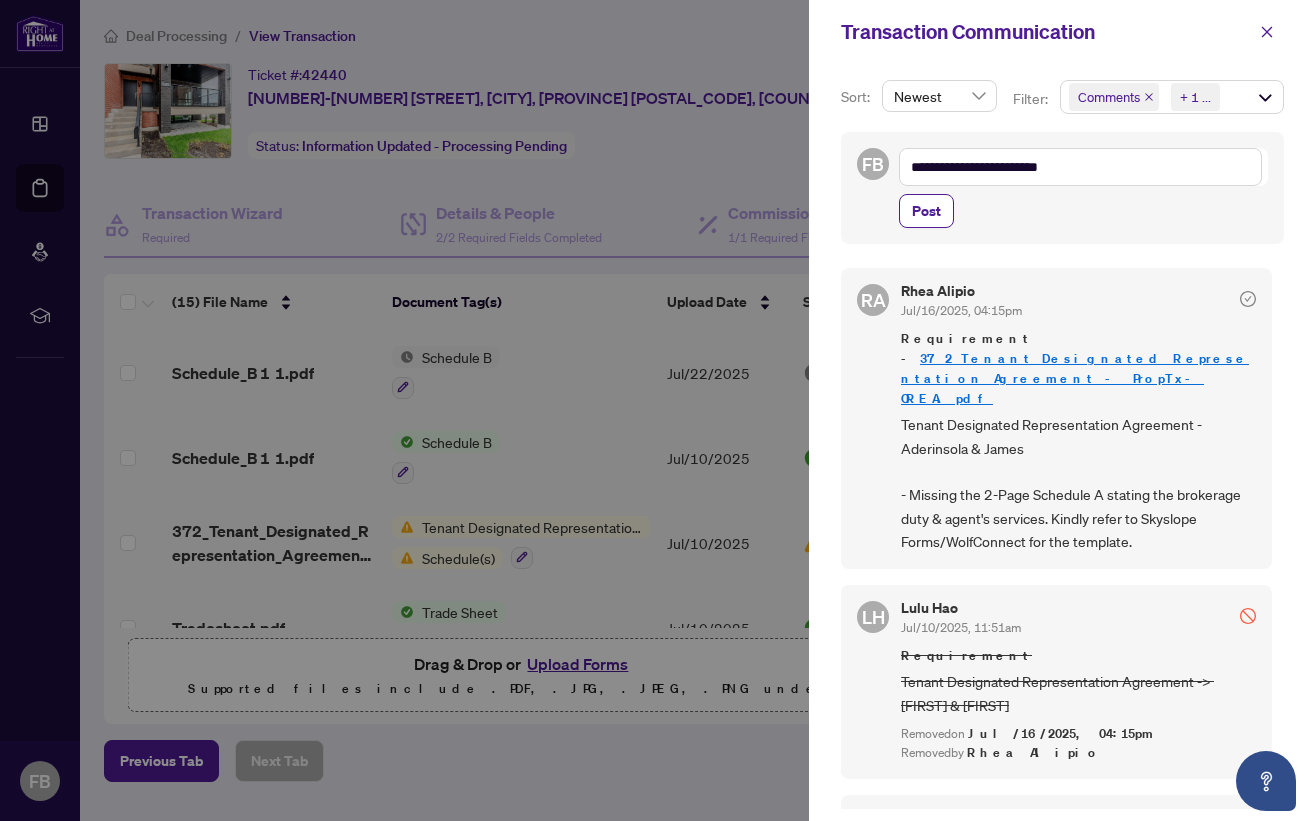 click on "Post" at bounding box center [926, 211] 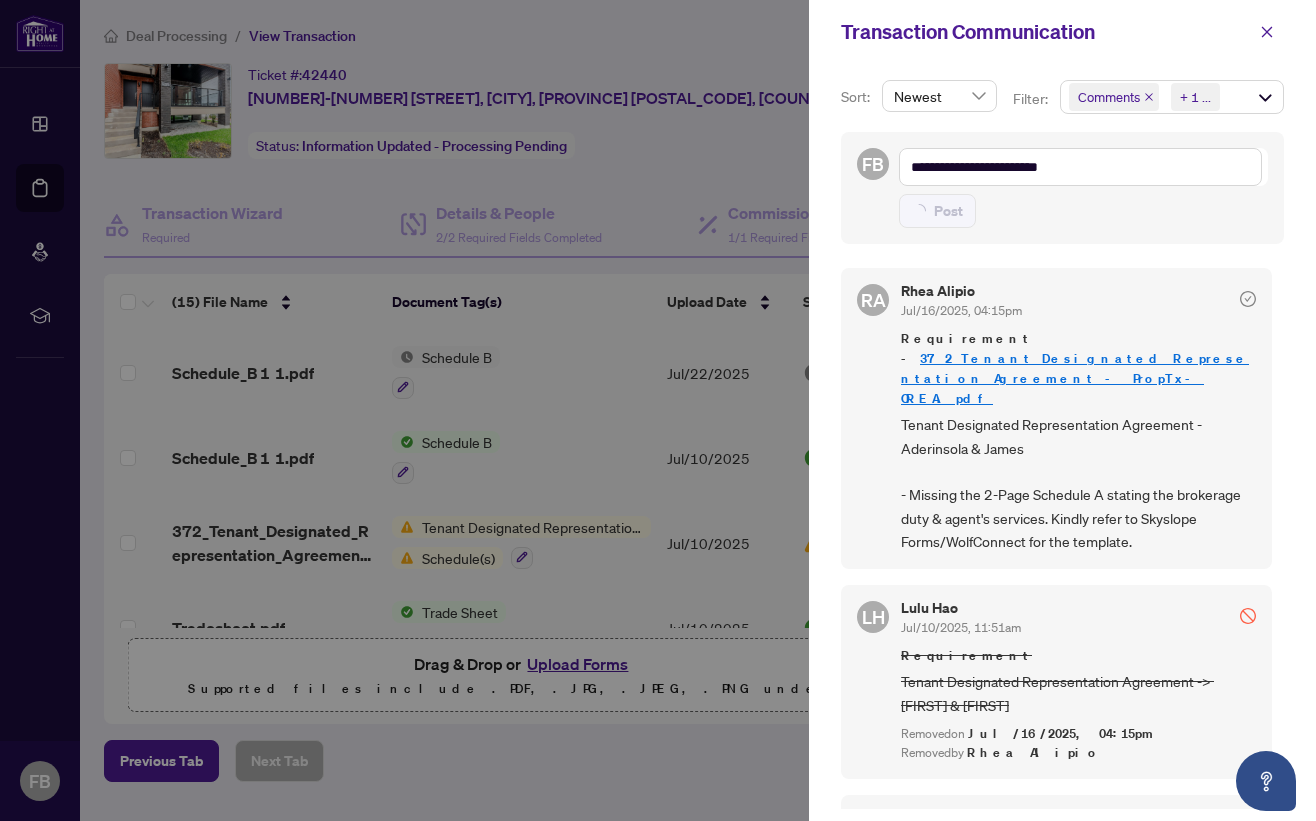 type 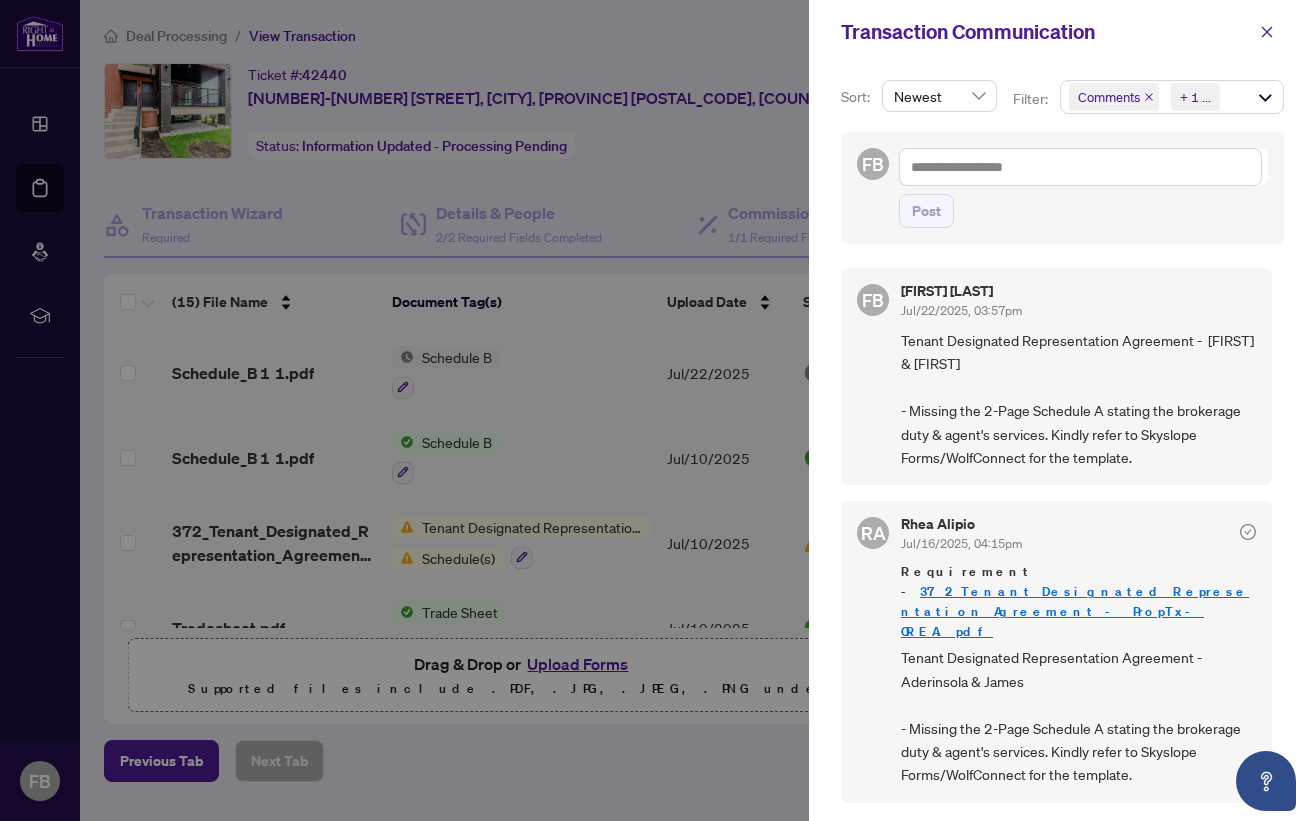 click at bounding box center (658, 410) 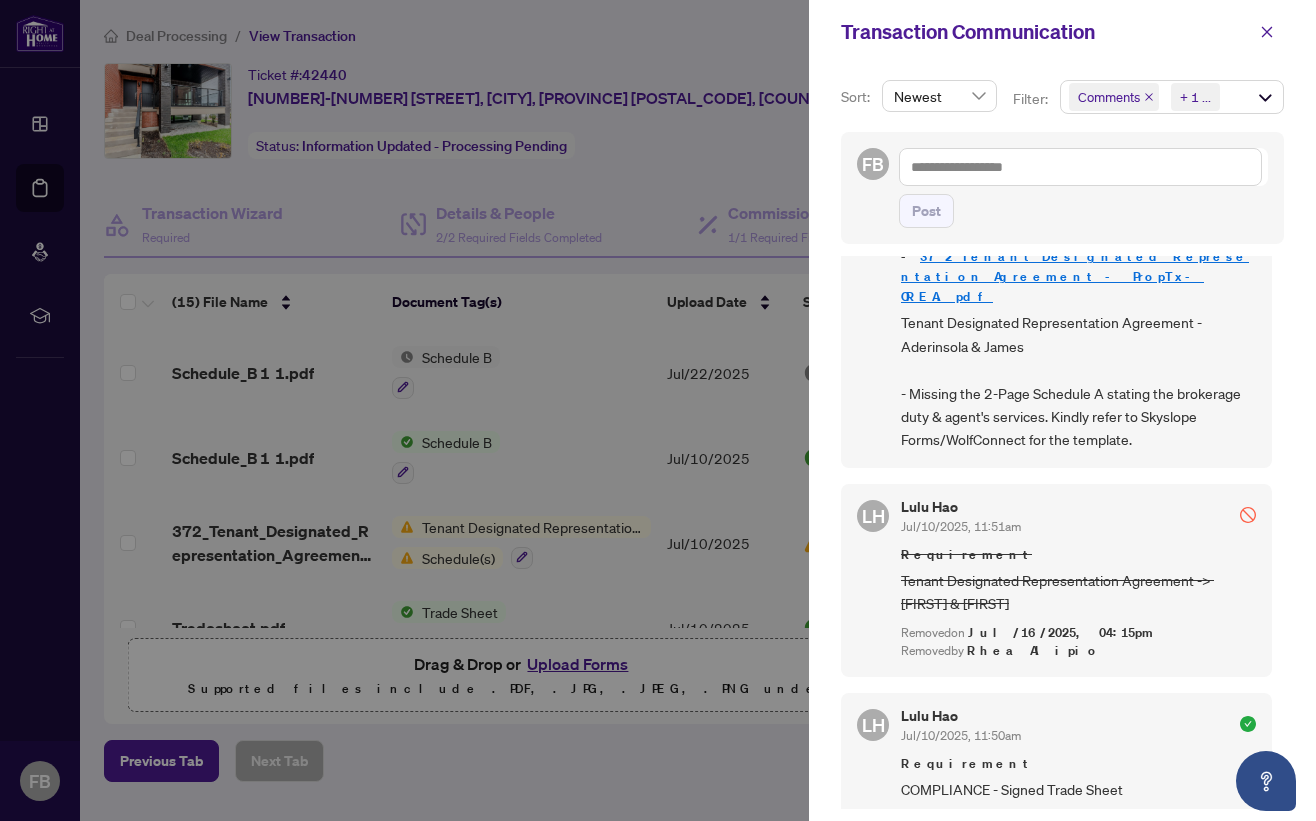 scroll, scrollTop: 0, scrollLeft: 0, axis: both 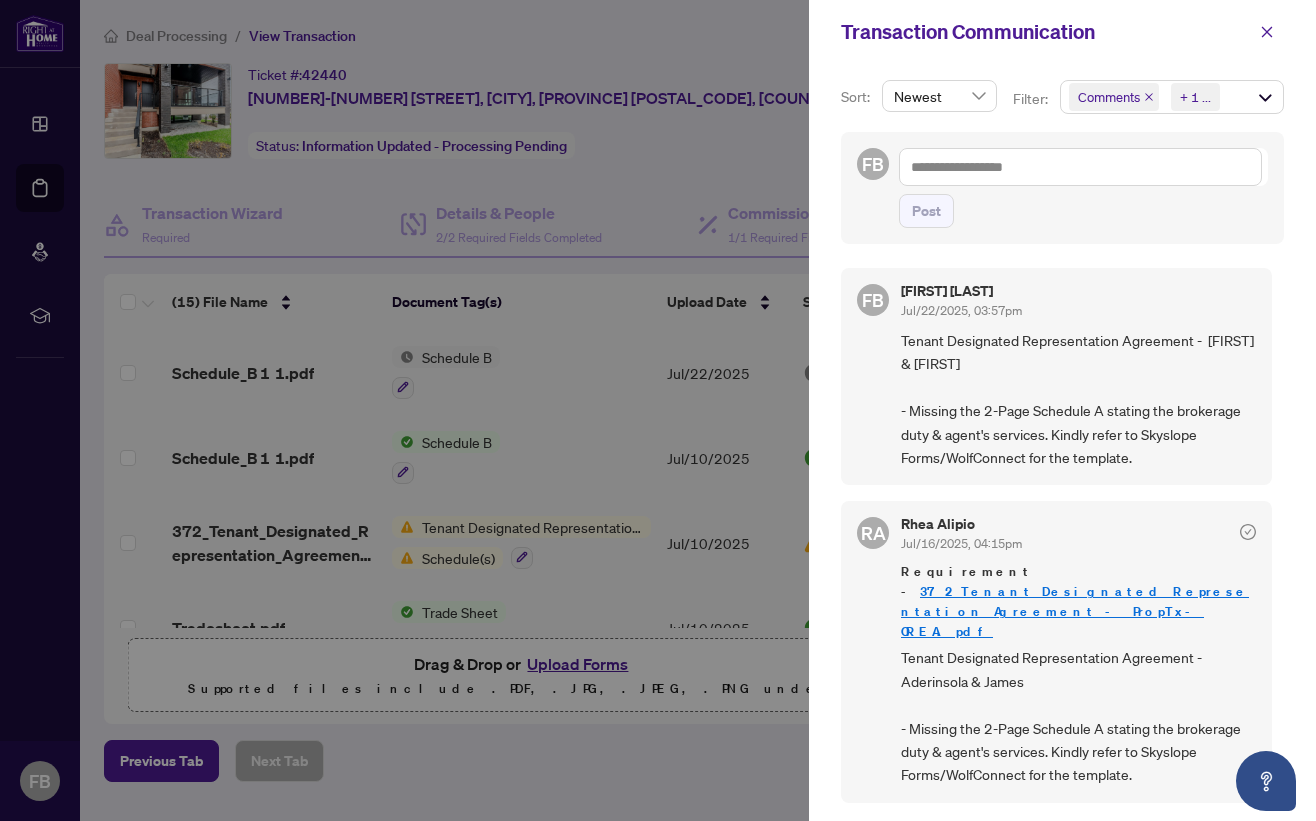click at bounding box center [658, 410] 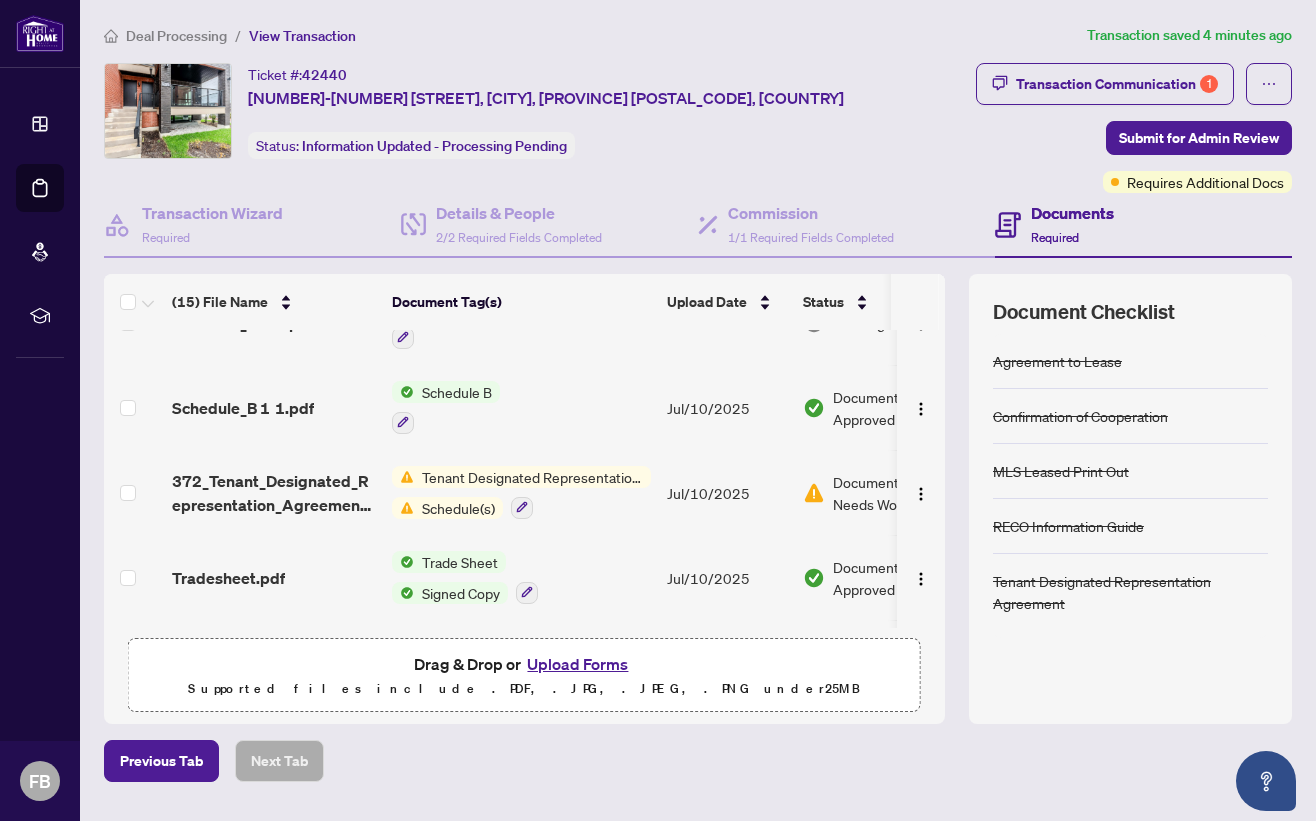 scroll, scrollTop: 0, scrollLeft: 0, axis: both 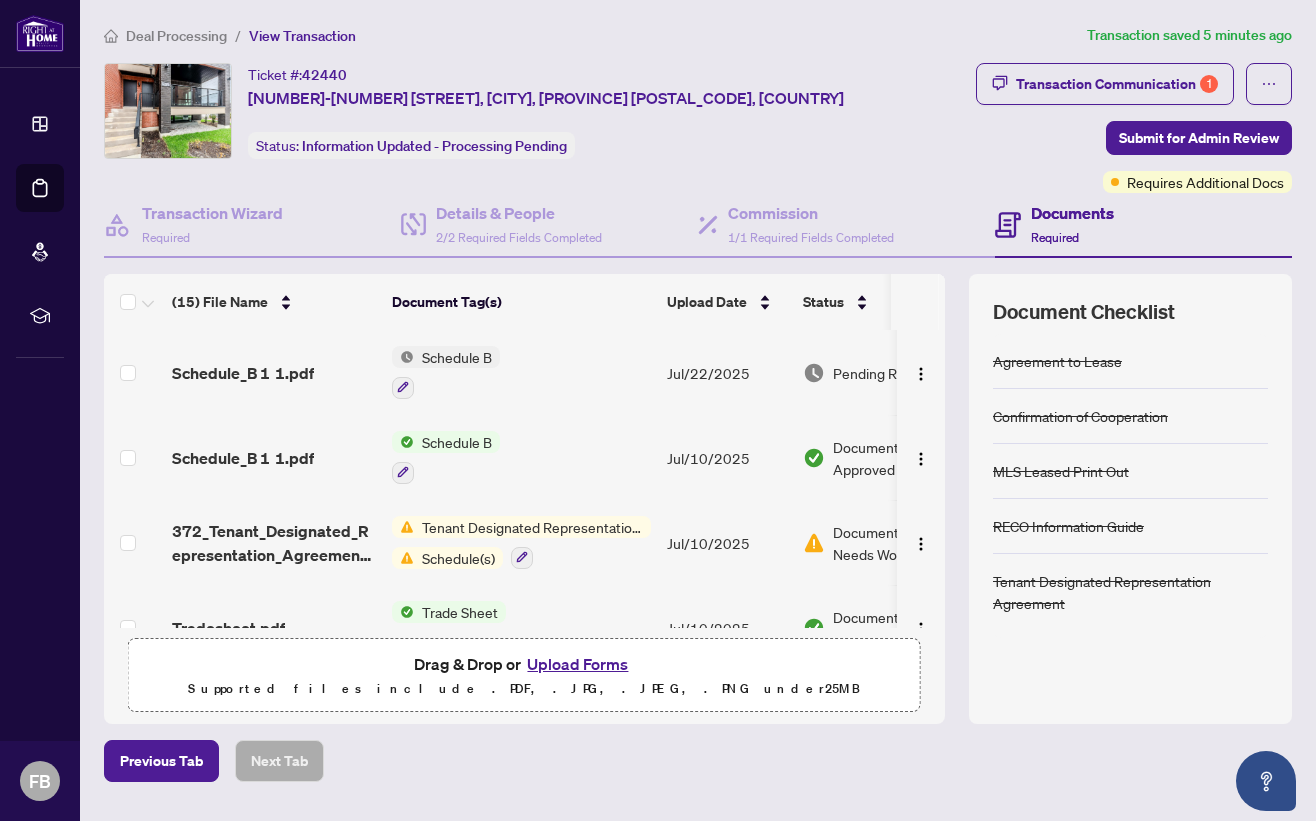 click on "Document Needs Work" at bounding box center [885, 543] 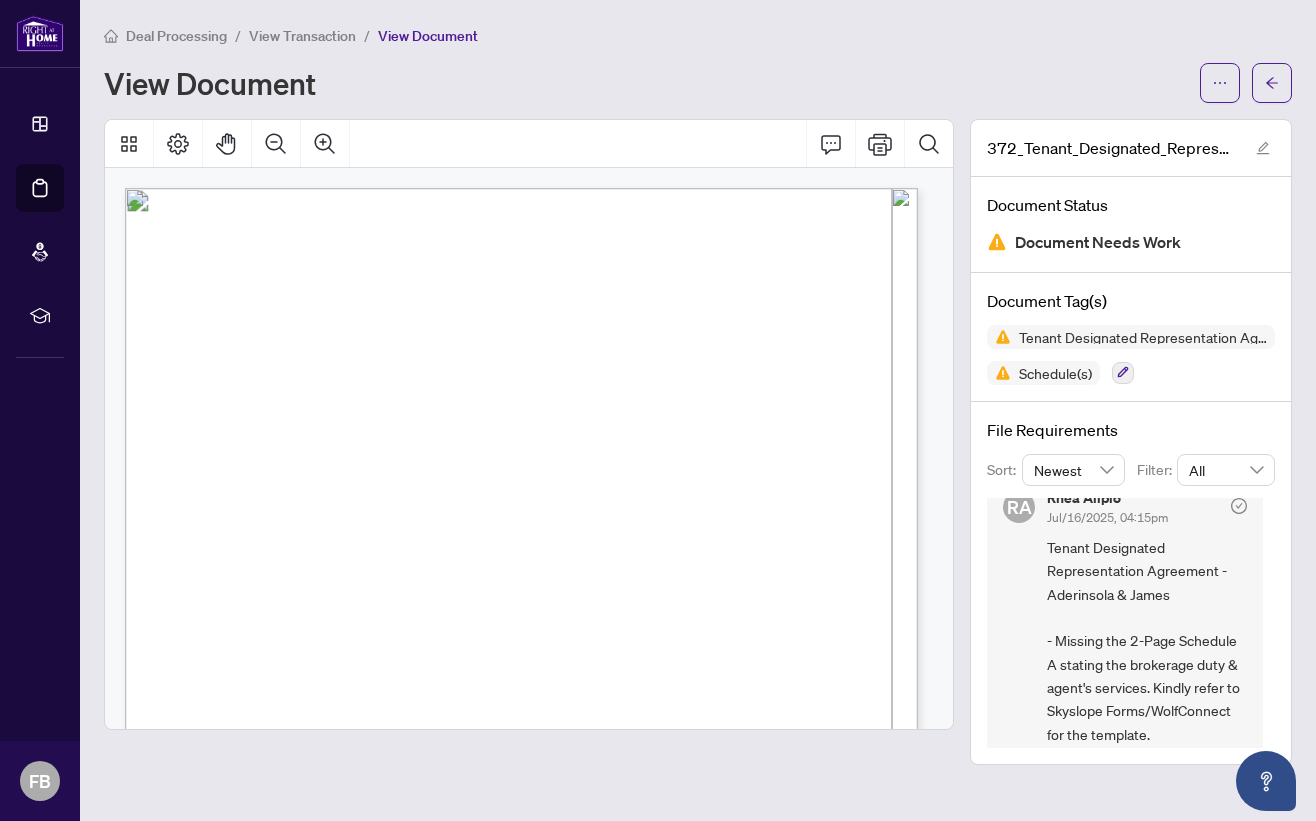 scroll, scrollTop: 36, scrollLeft: 0, axis: vertical 